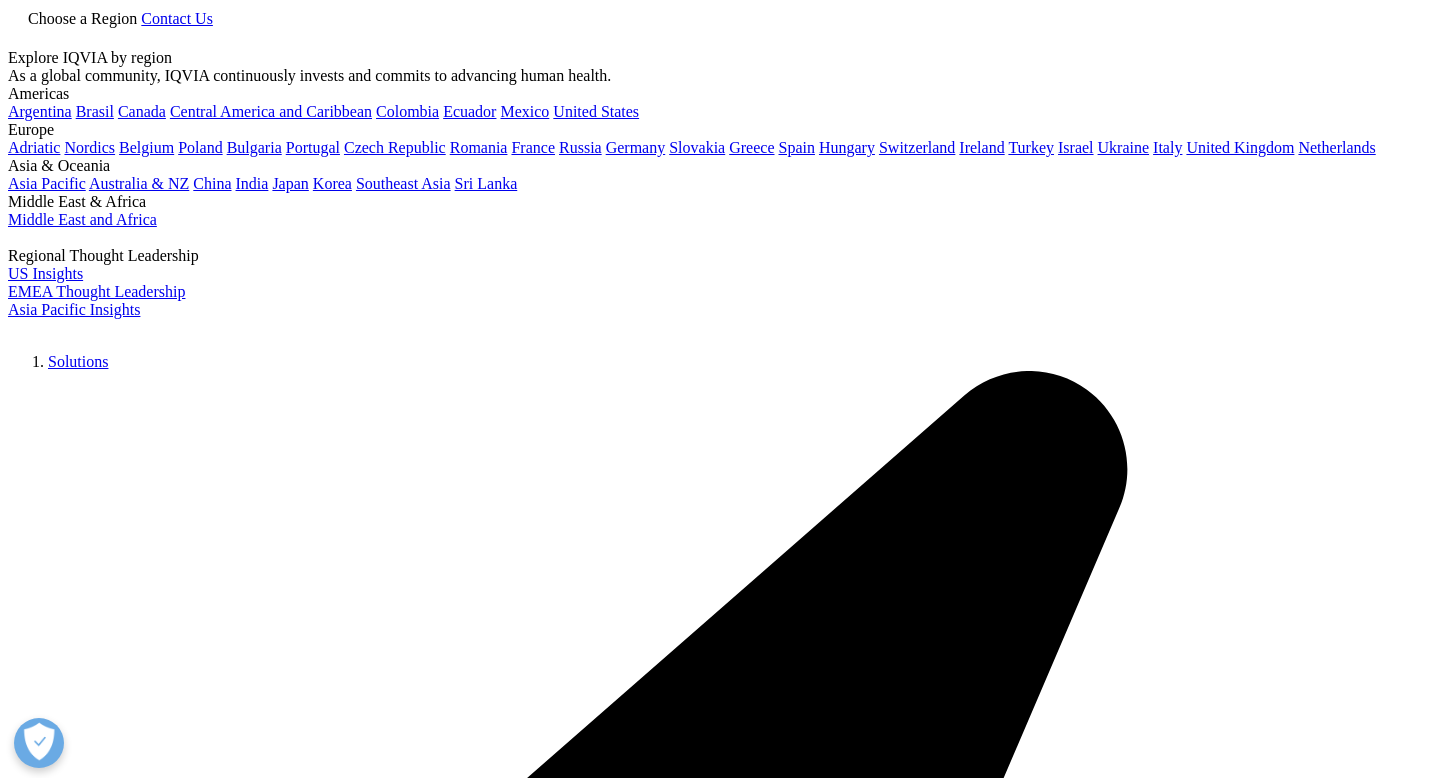 scroll, scrollTop: 992, scrollLeft: 0, axis: vertical 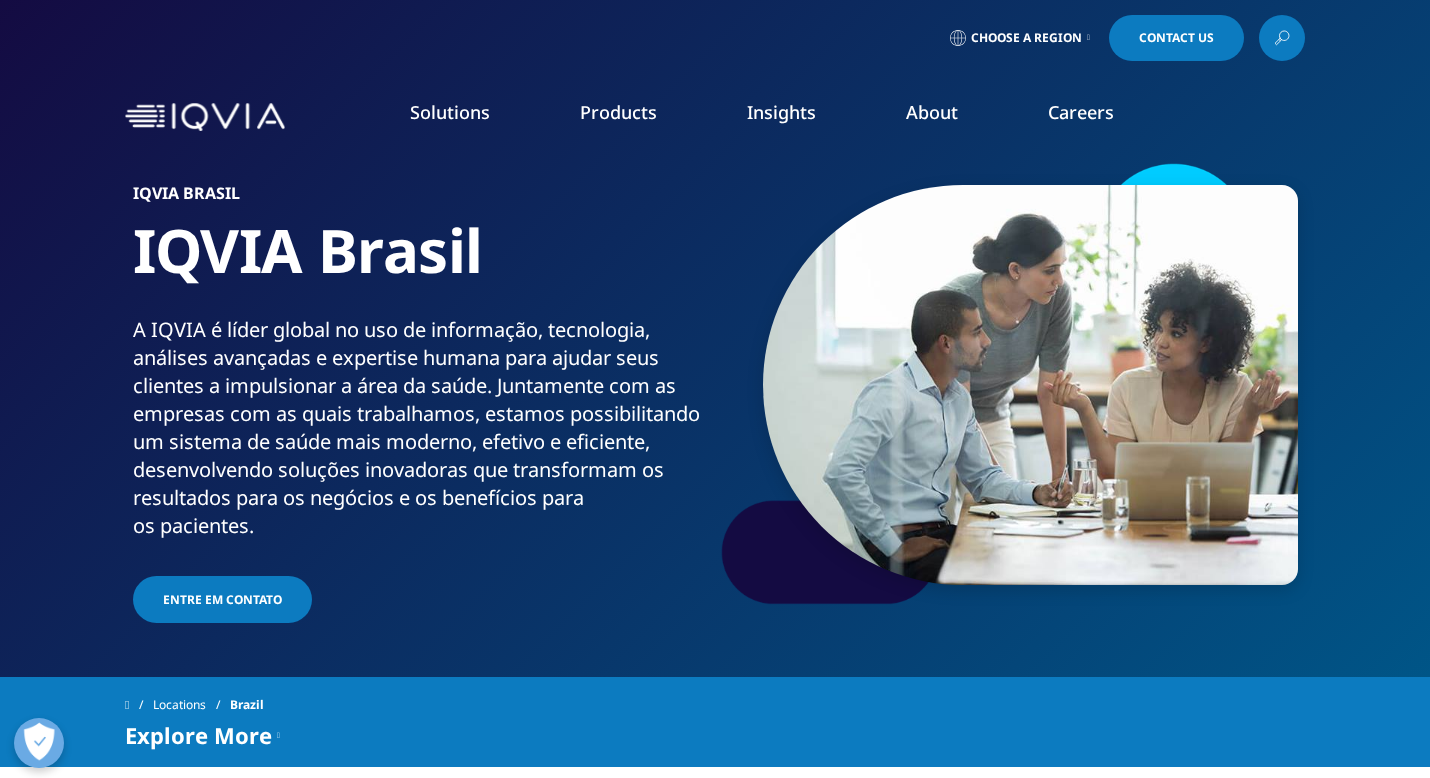 click on "Government" at bounding box center [897, 443] 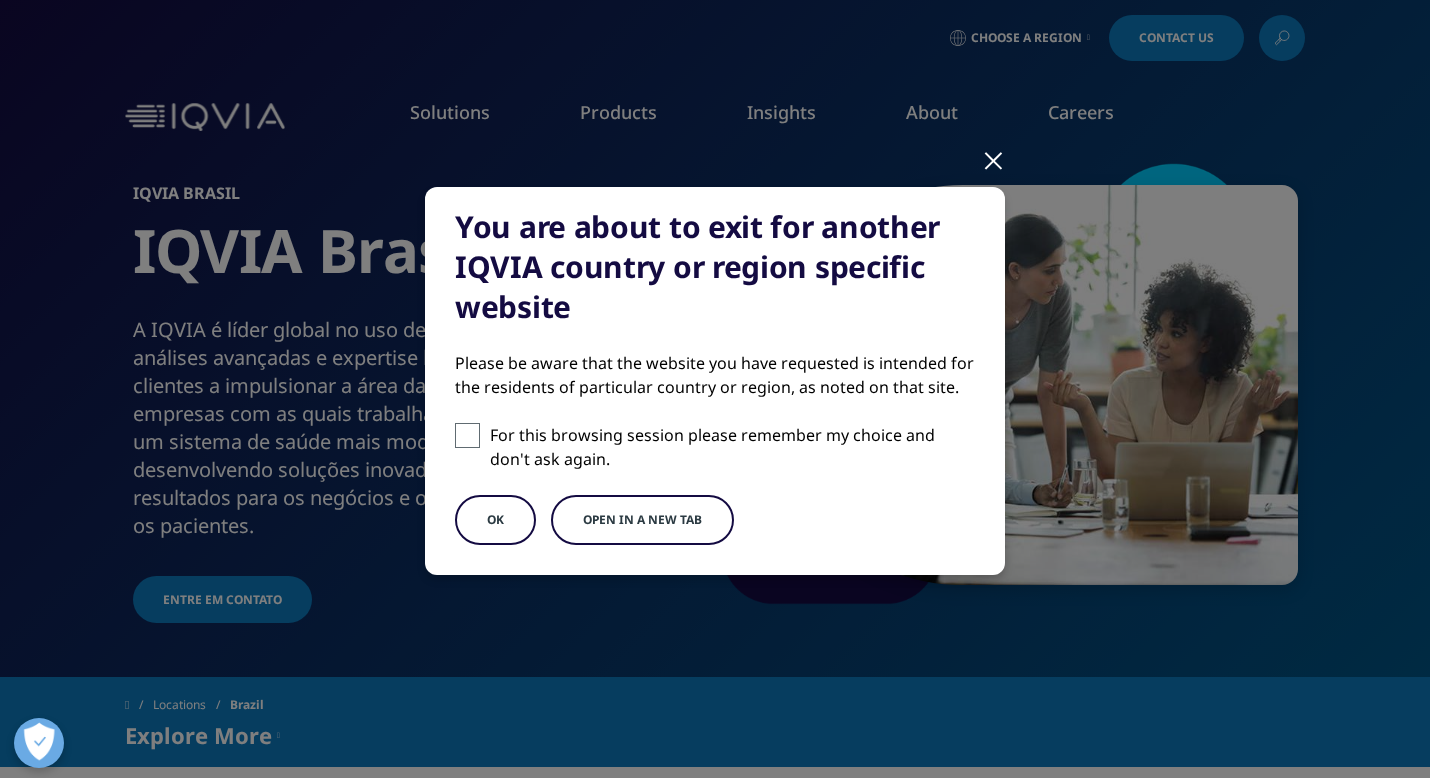 click on "You are about to exit for another IQVIA country or region specific website
Please be aware that the website you have requested is intended for the residents of particular country or region, as noted on that site.
For this browsing session please remember my choice and don't ask again.
OK
Open in a new tab" at bounding box center (715, 397) 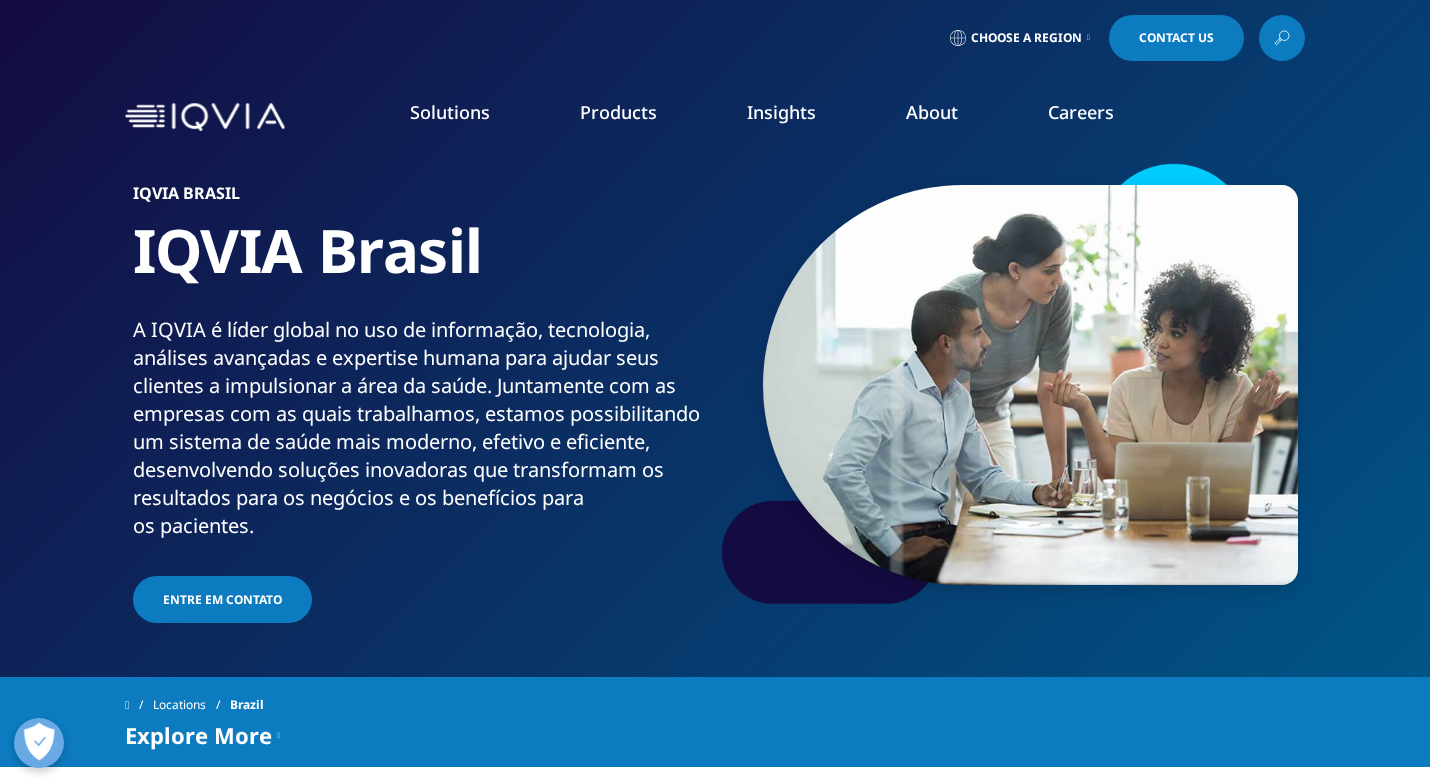 click on "Government" at bounding box center [897, 443] 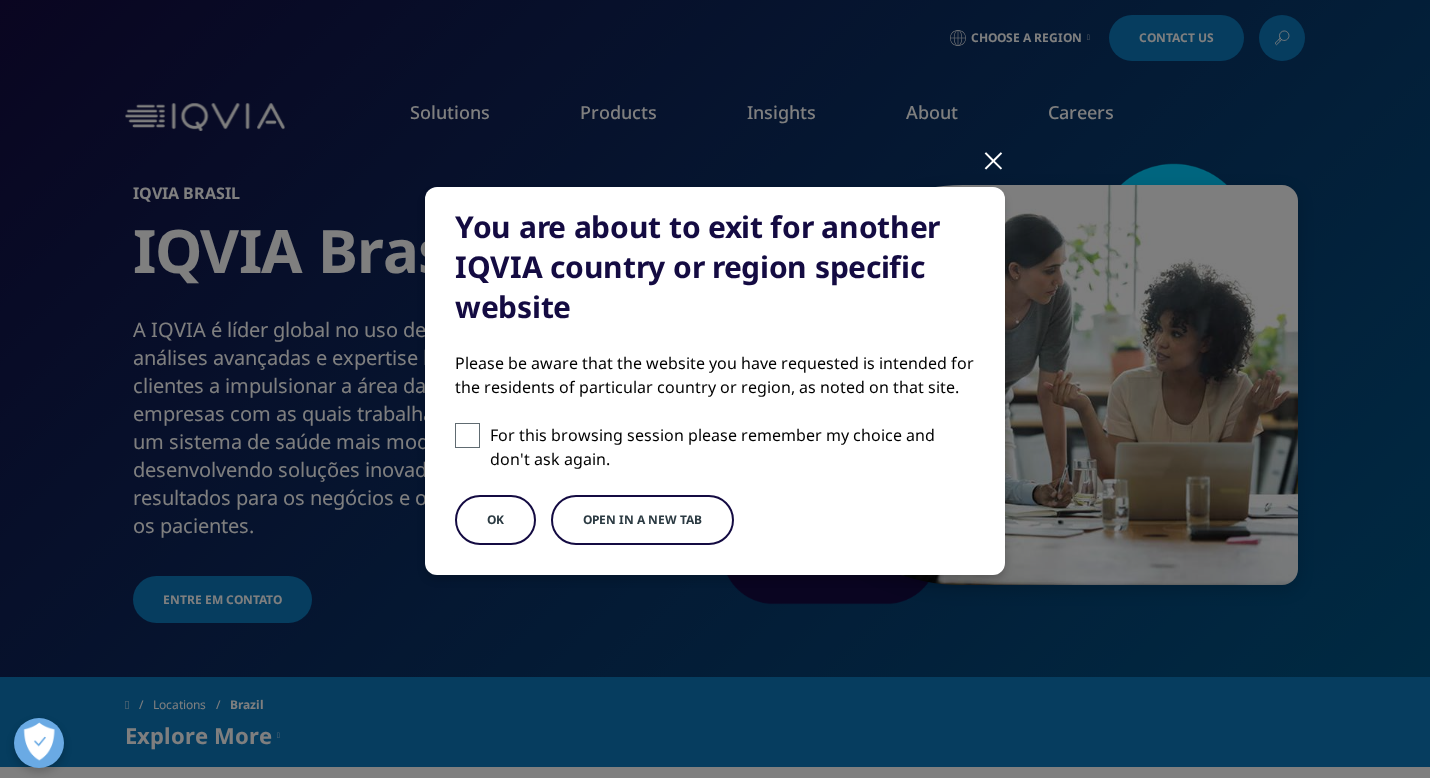 click on "Open in a new tab" at bounding box center [642, 520] 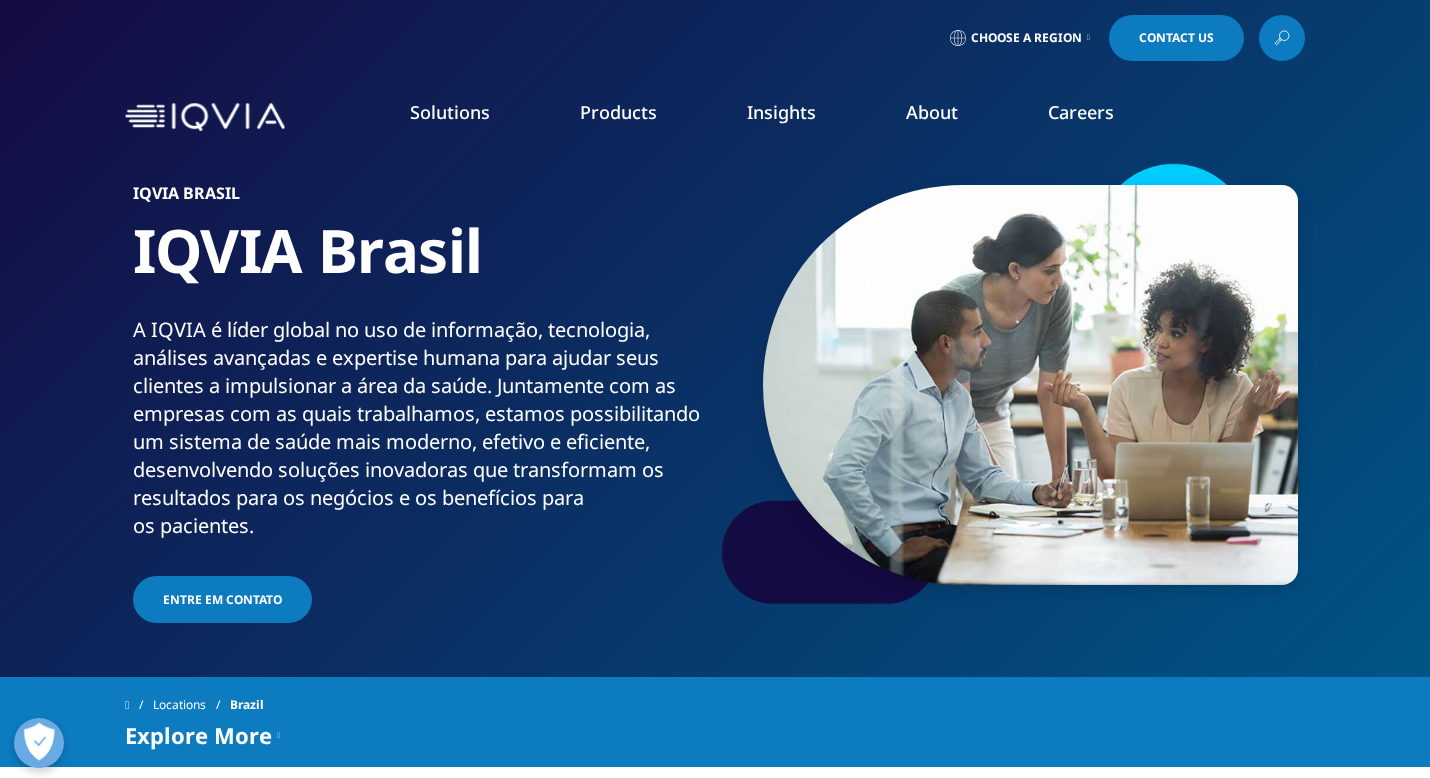click on "Emerging Biopharma" at bounding box center [547, 367] 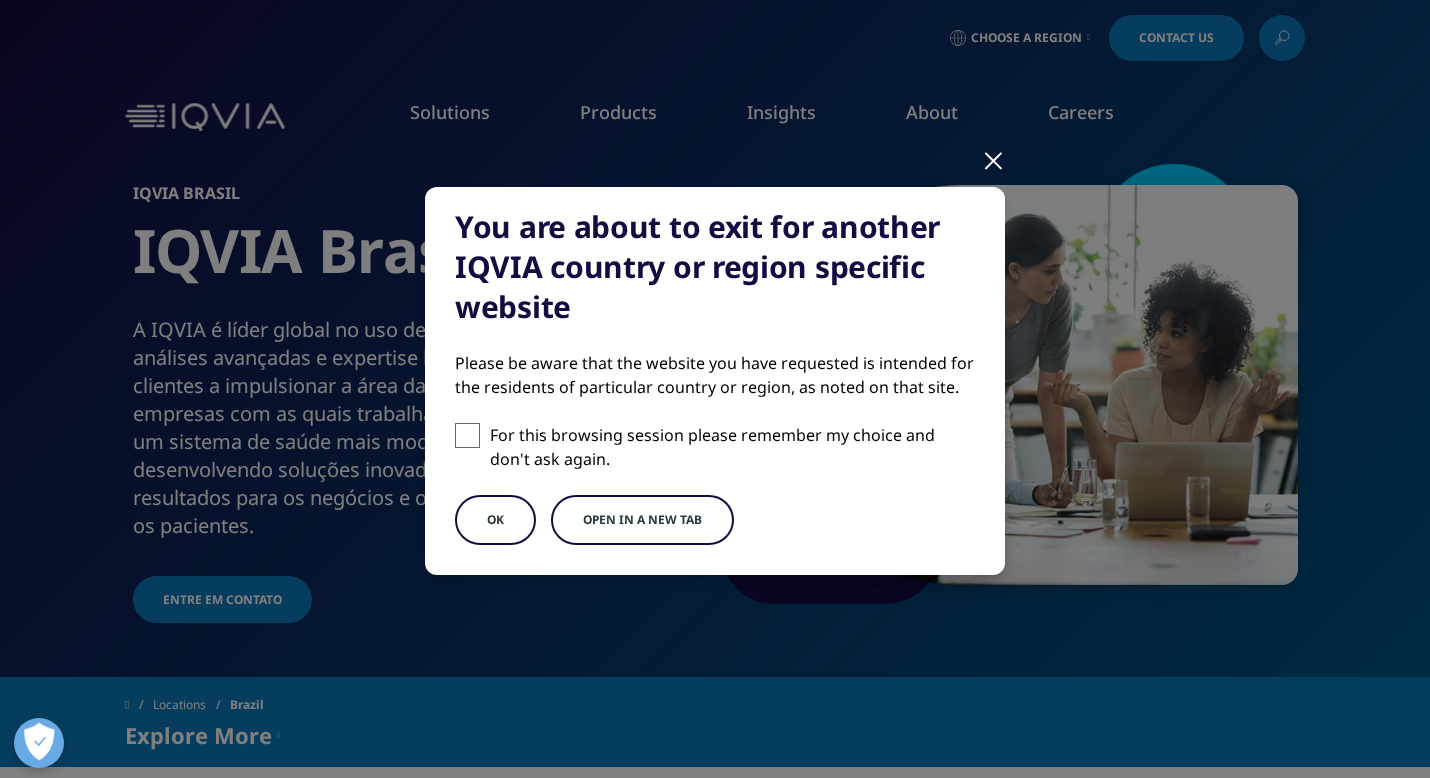 click on "Open in a new tab" at bounding box center [642, 520] 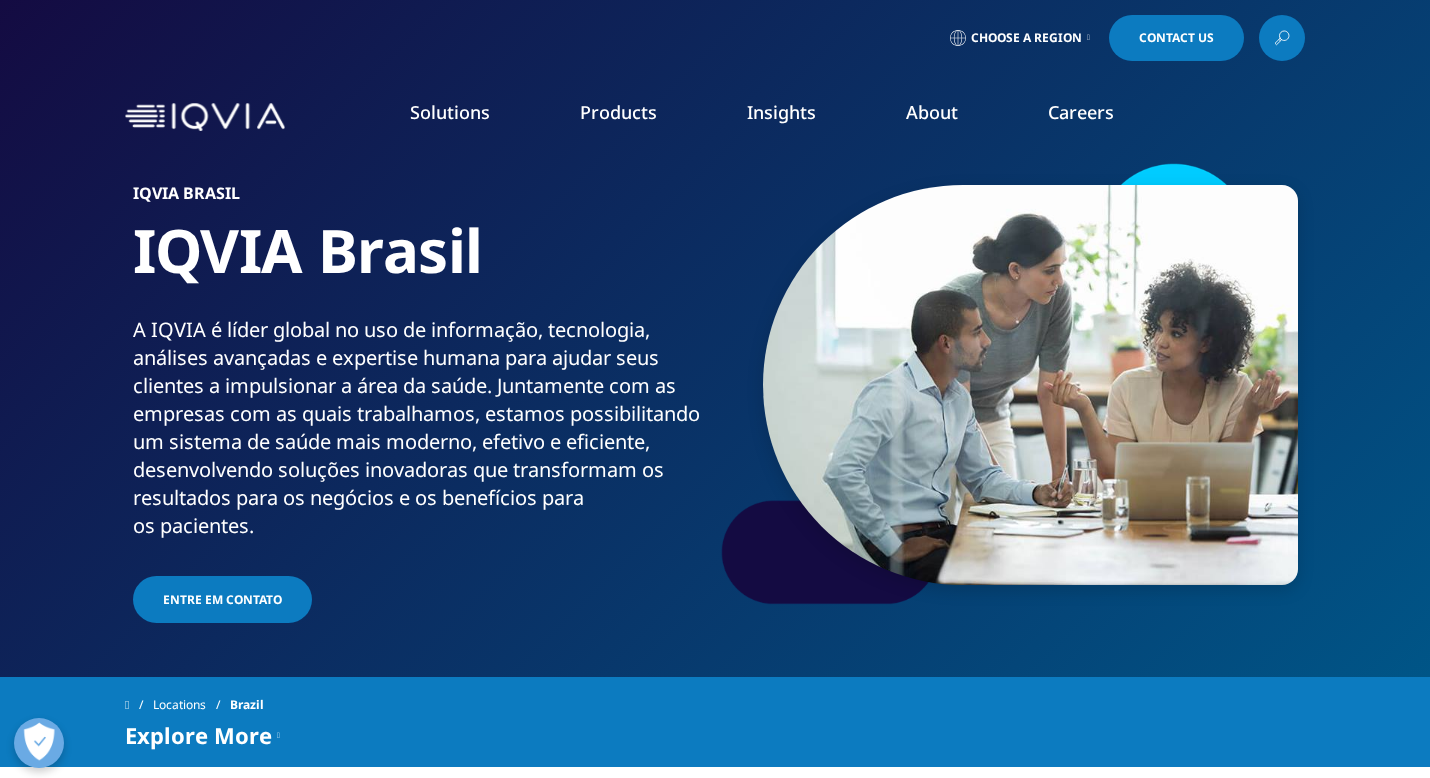 click on "Oncology & Hematology" at bounding box center [1247, 519] 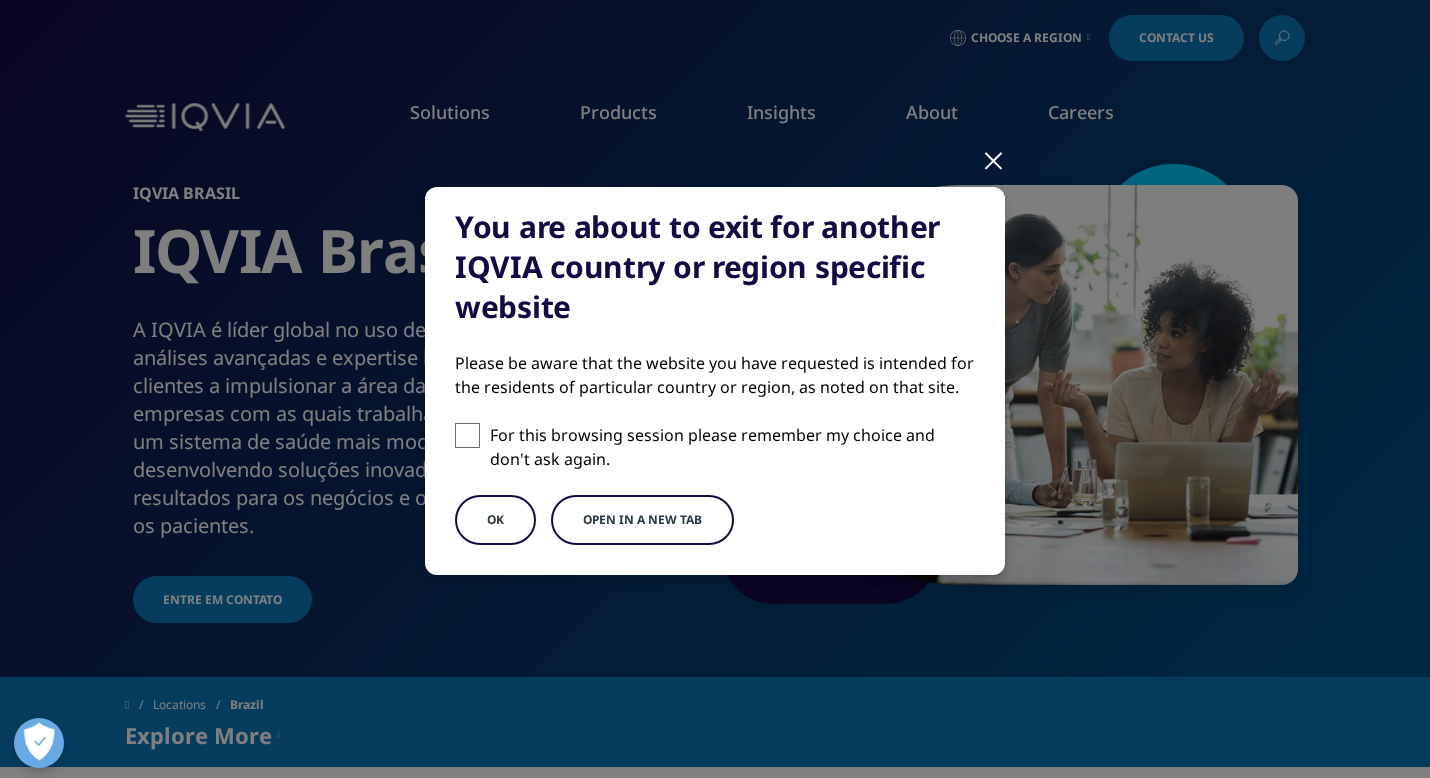click on "Open in a new tab" at bounding box center [642, 520] 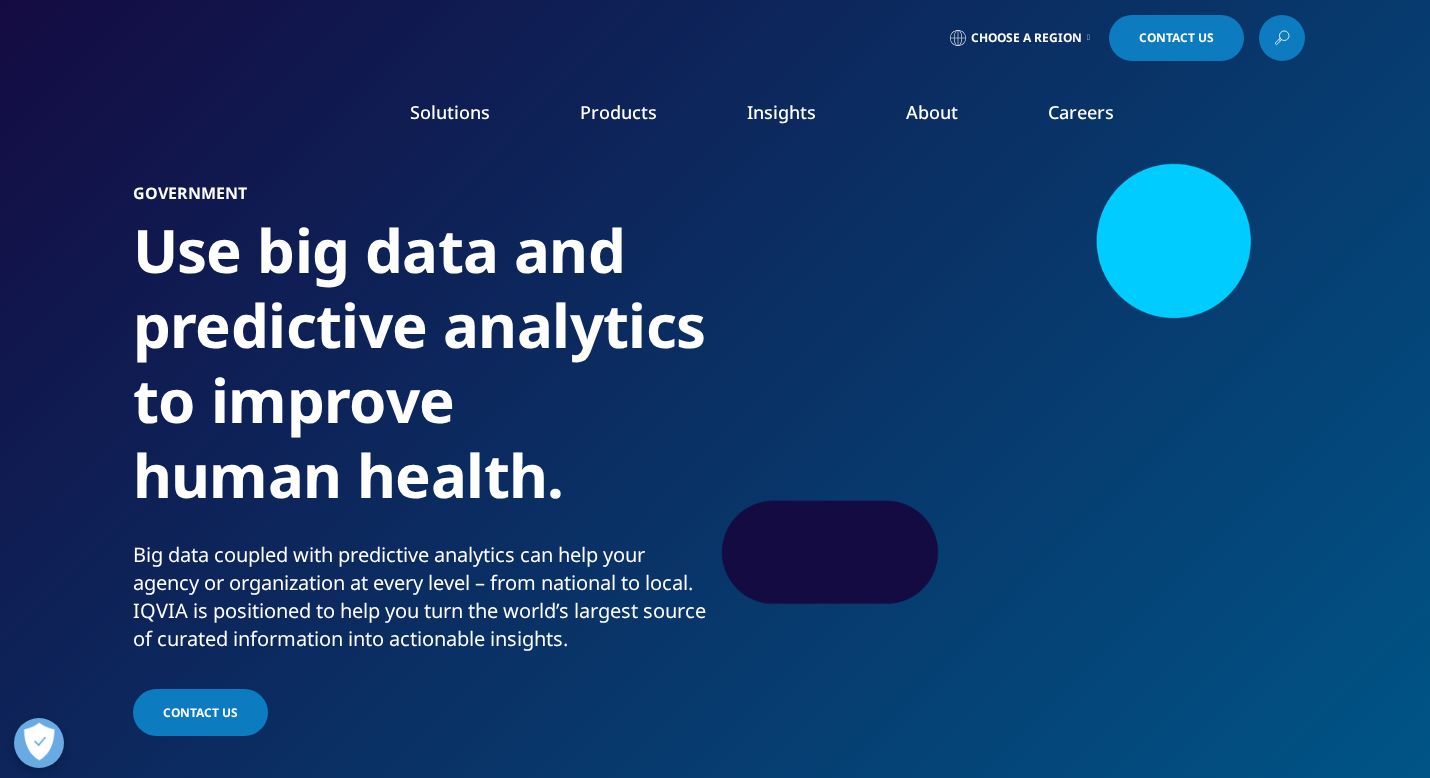 scroll, scrollTop: 0, scrollLeft: 0, axis: both 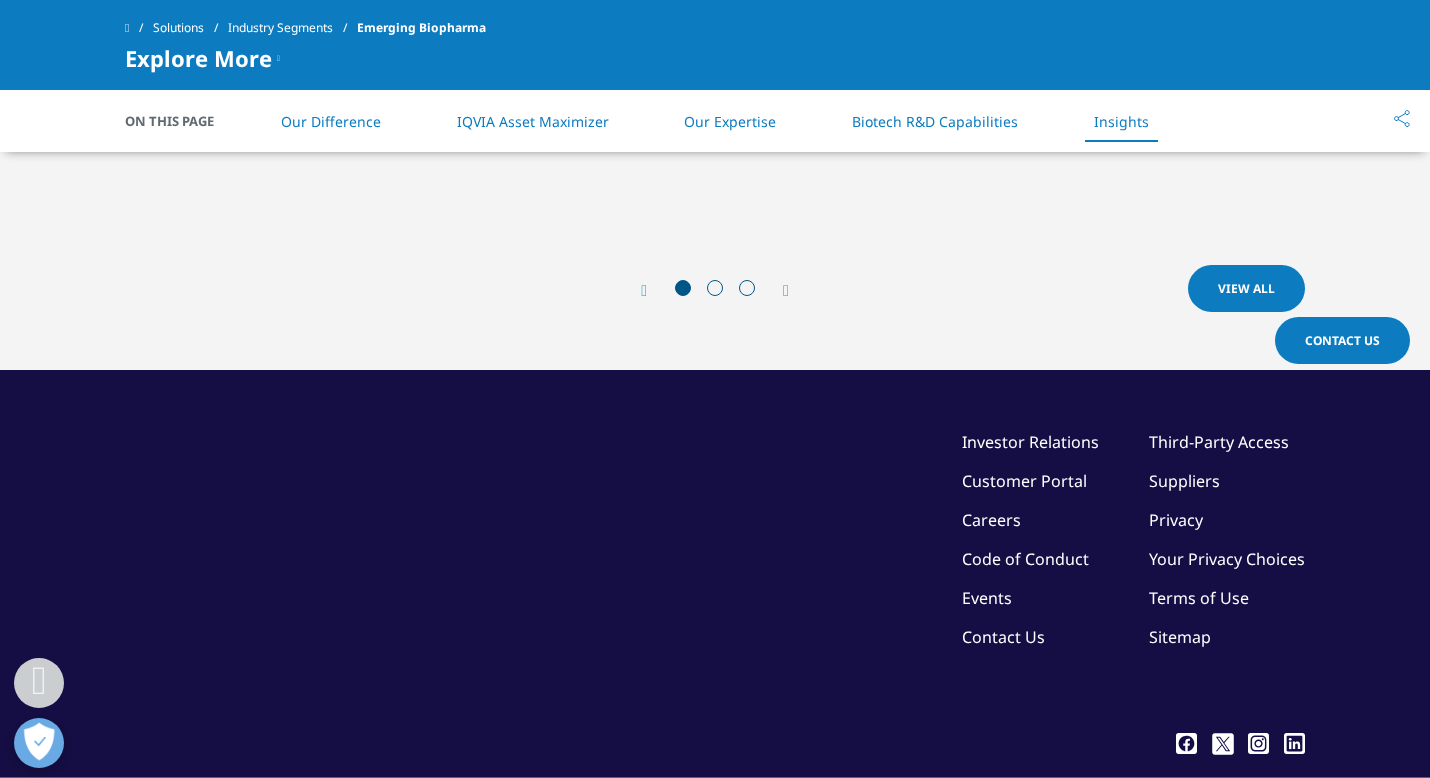 click at bounding box center (715, 288) 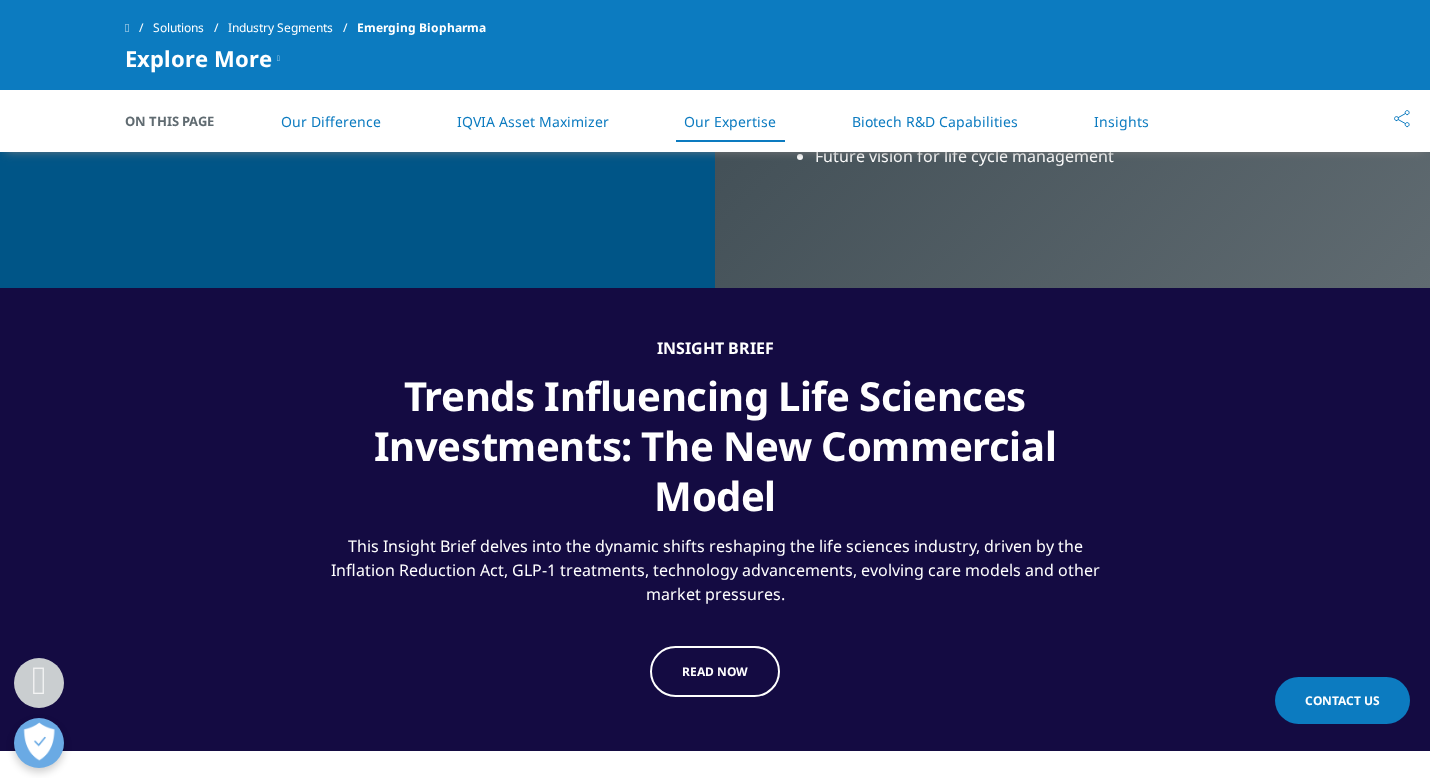 scroll, scrollTop: 4174, scrollLeft: 0, axis: vertical 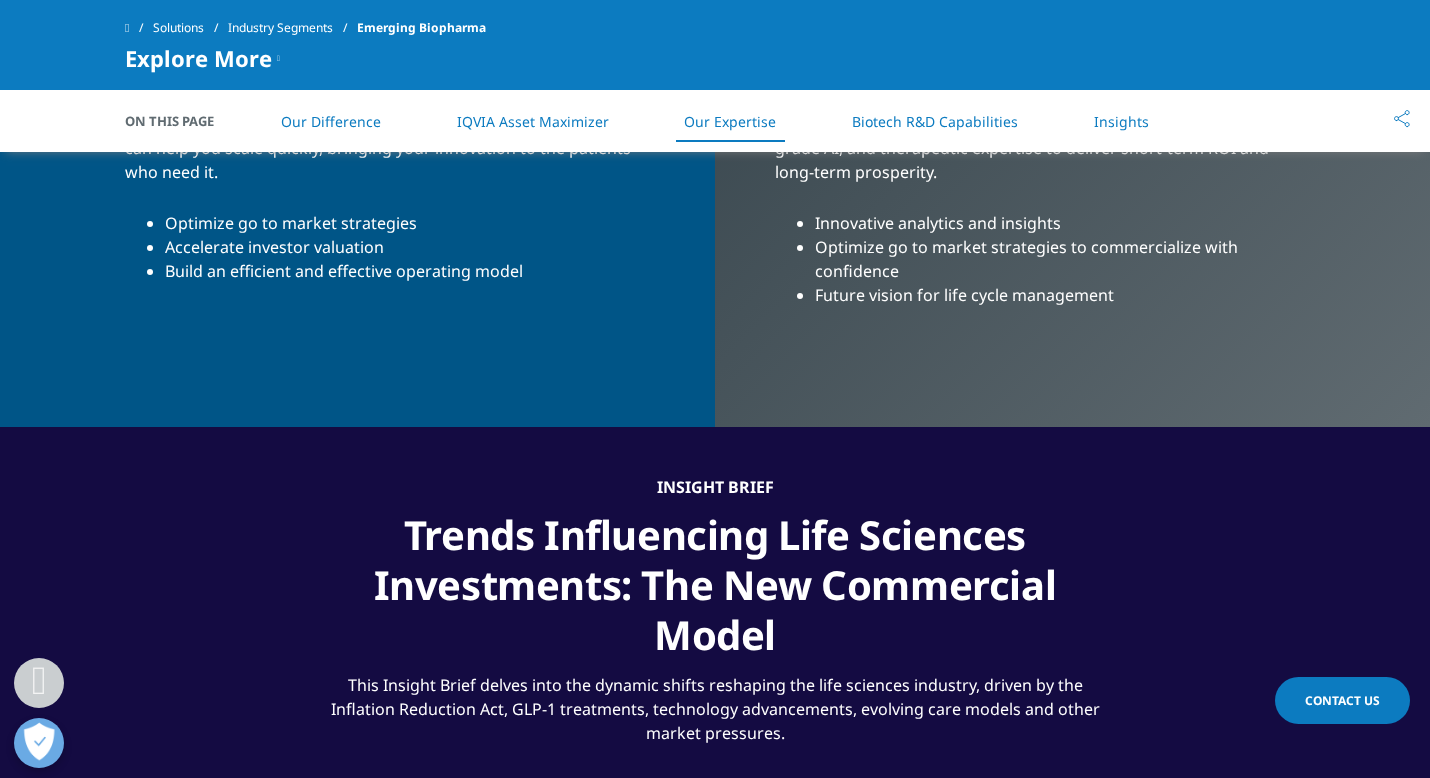 click on "Our Expertise" at bounding box center (730, 121) 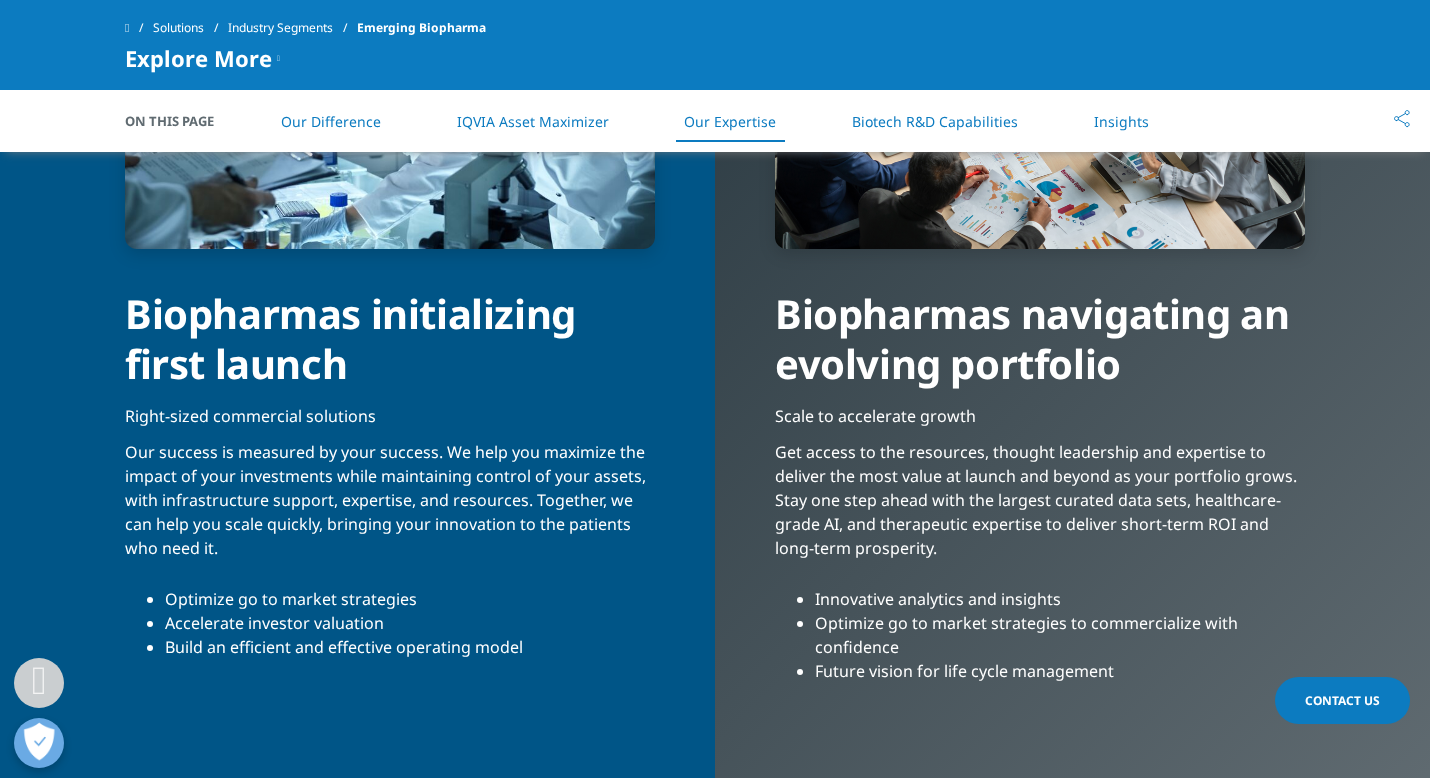 scroll, scrollTop: 3799, scrollLeft: 0, axis: vertical 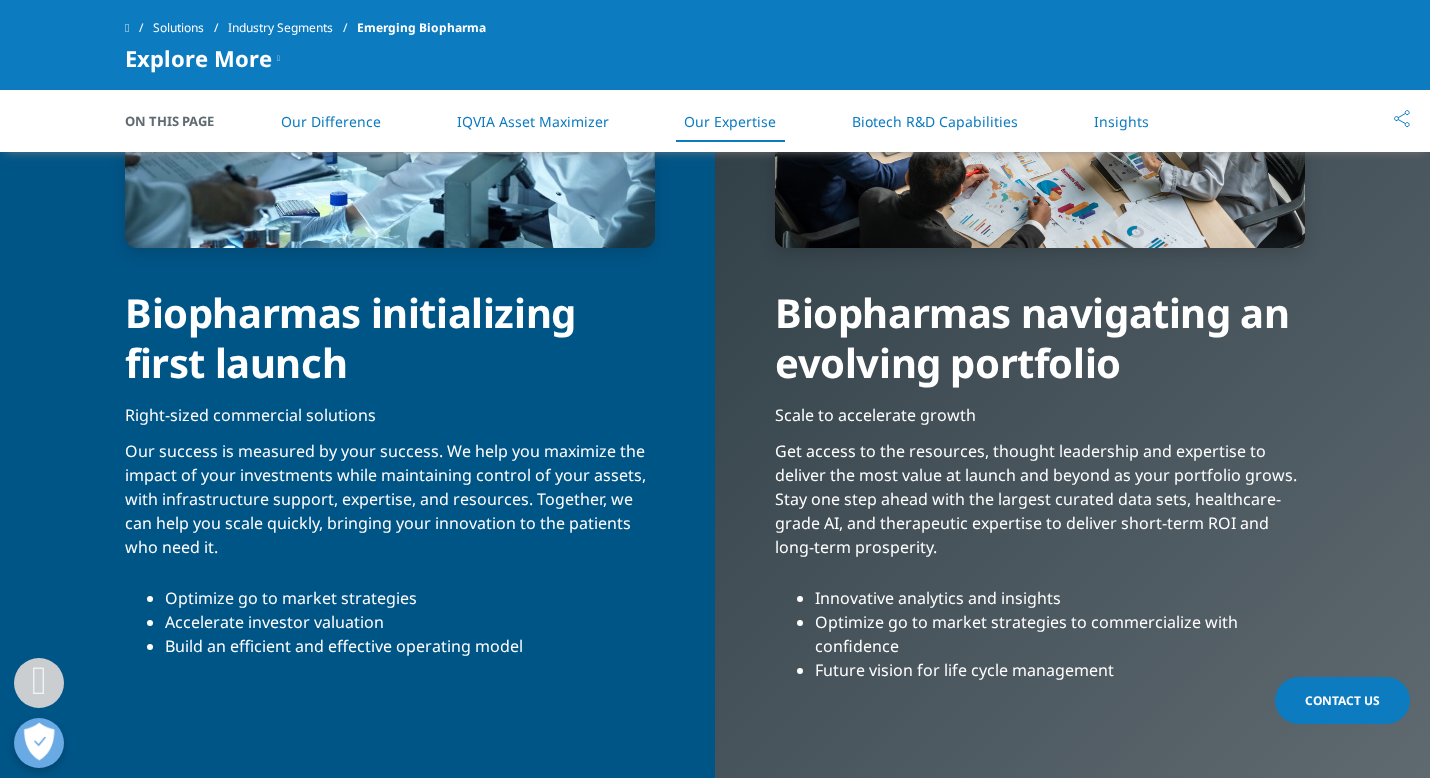 click on "Our Difference" at bounding box center (331, 121) 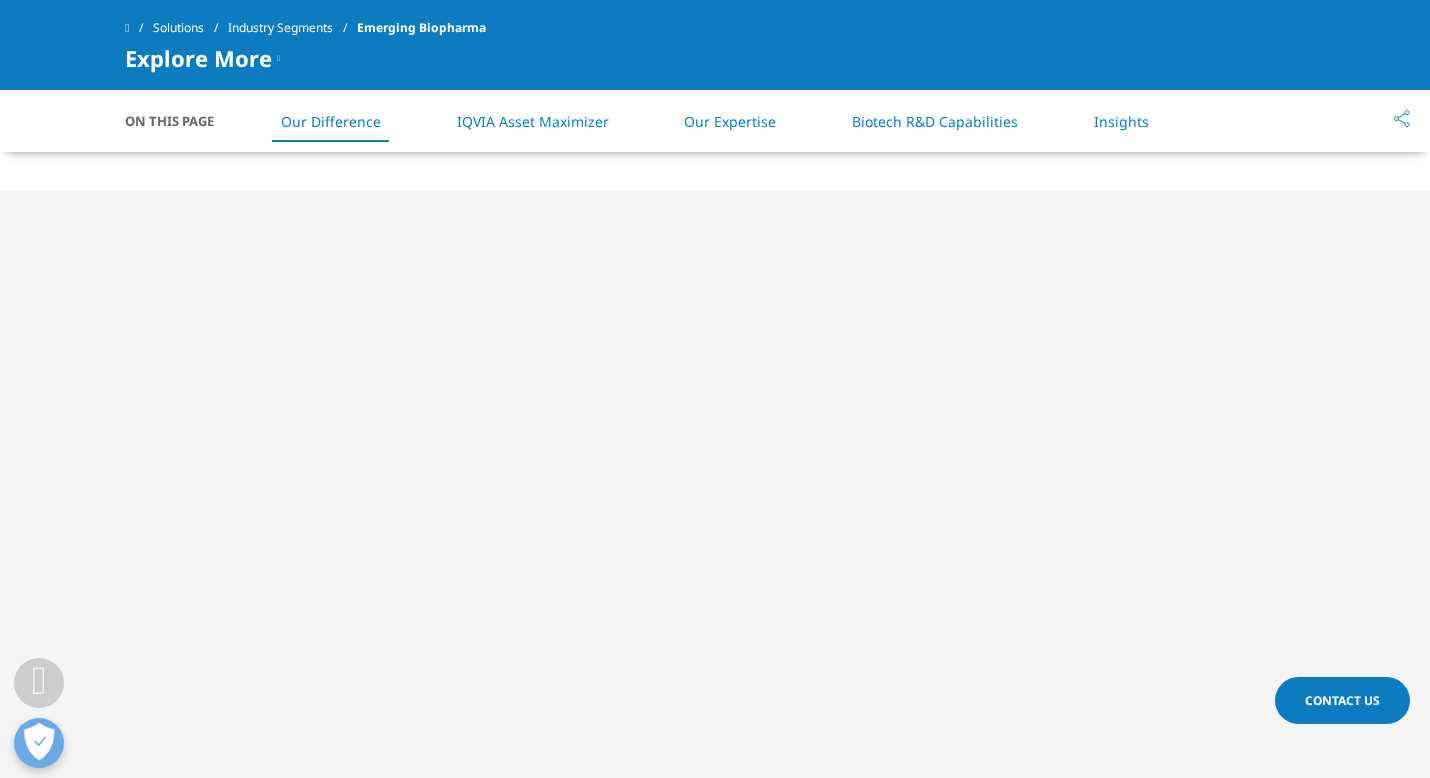 scroll, scrollTop: 1892, scrollLeft: 0, axis: vertical 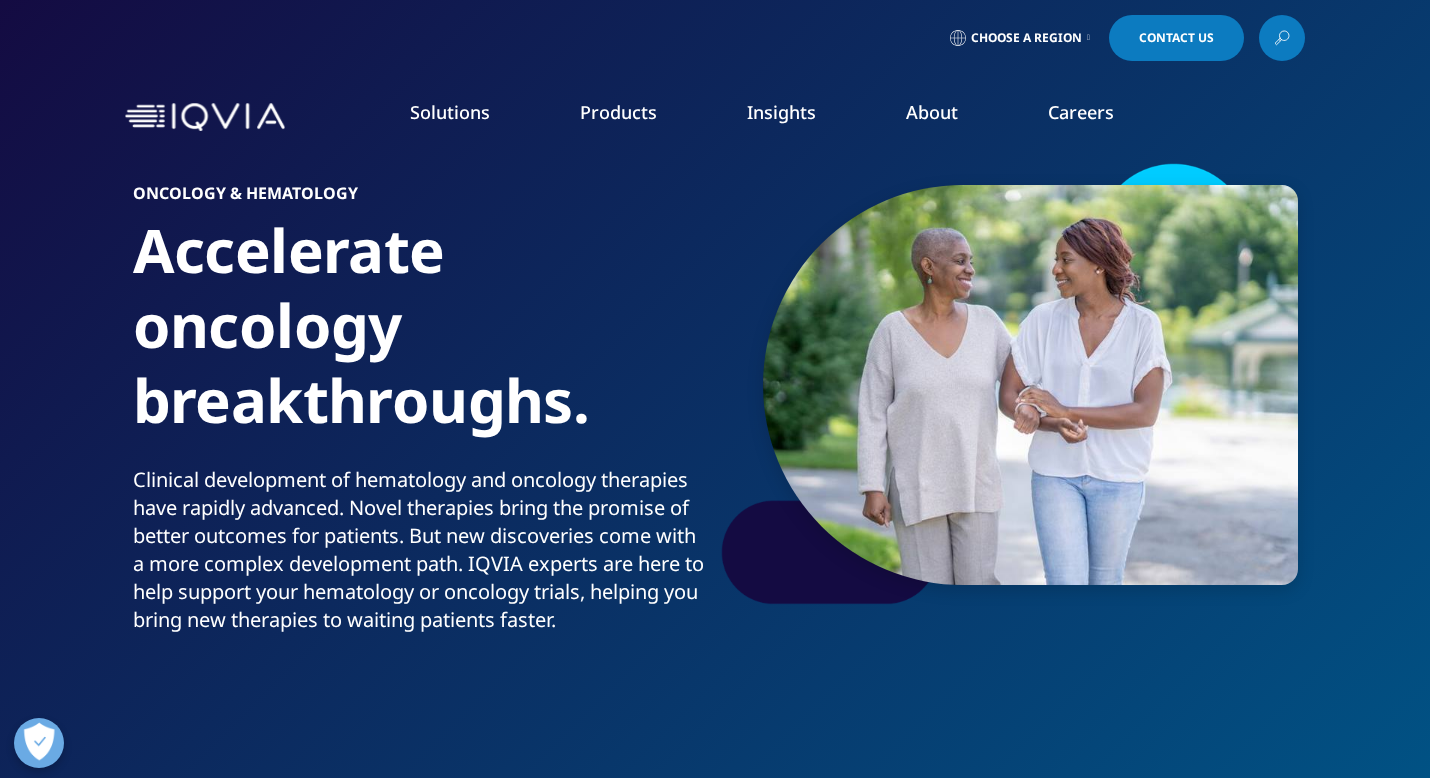 click on "IQVIA thought leadership with a focus on EMEA." at bounding box center (1011, 445) 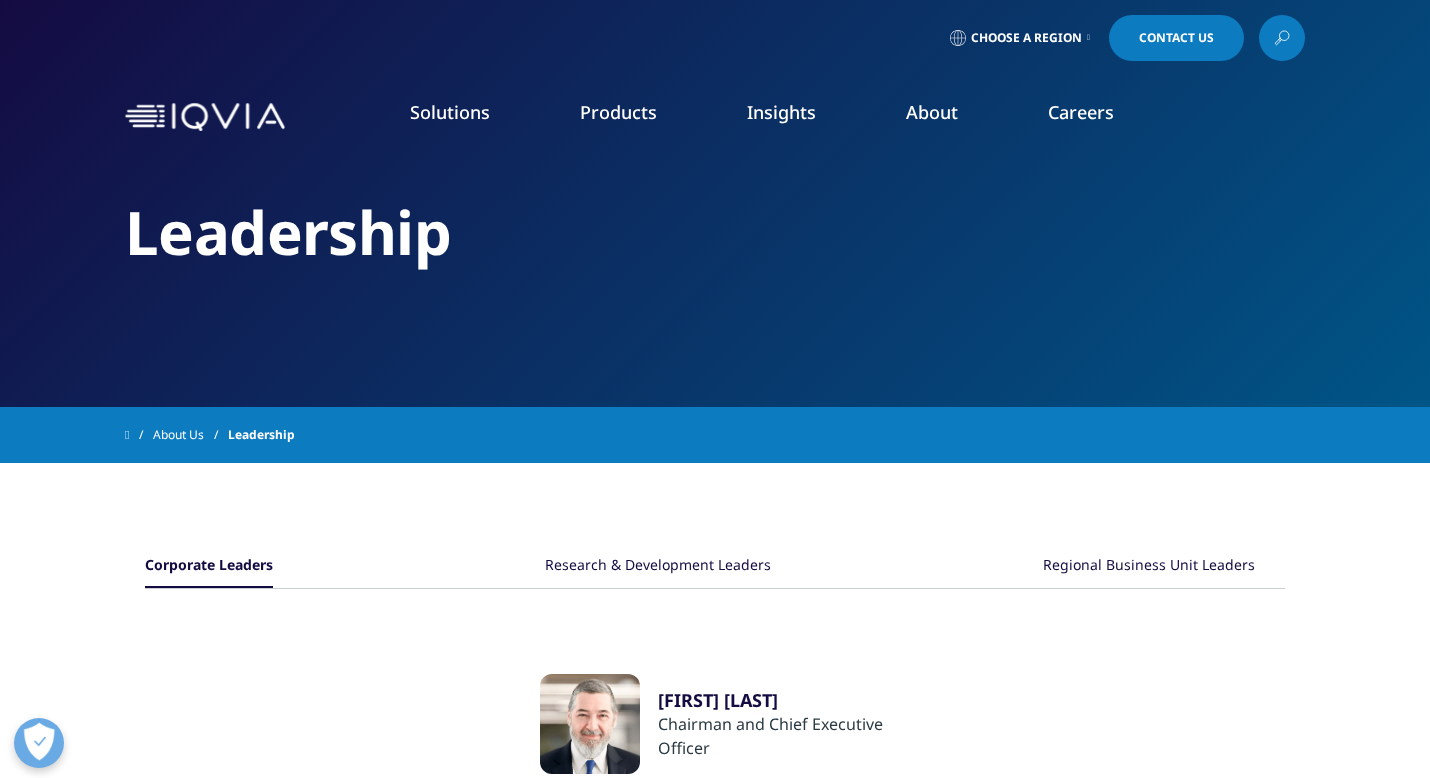 scroll, scrollTop: 0, scrollLeft: 0, axis: both 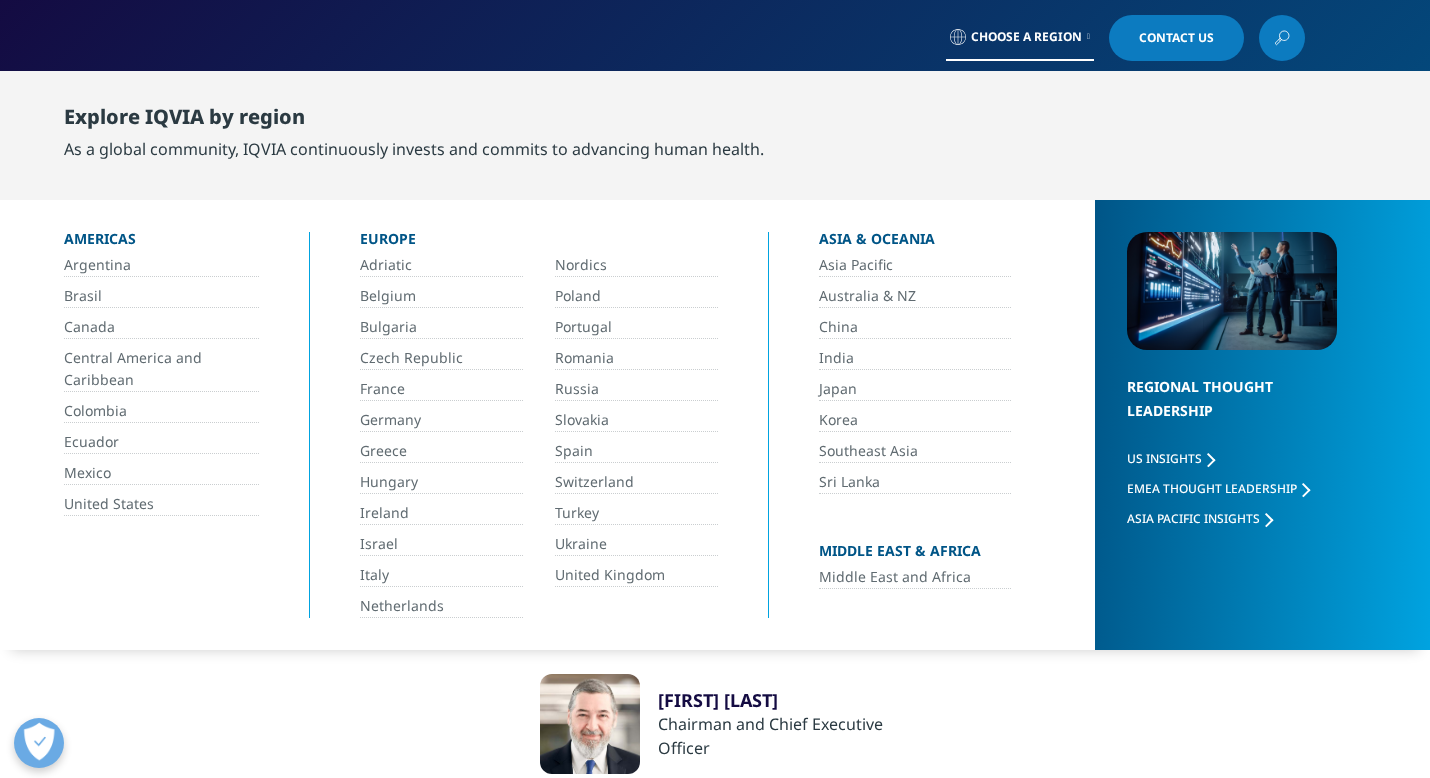 click on "Brasil" at bounding box center (161, 296) 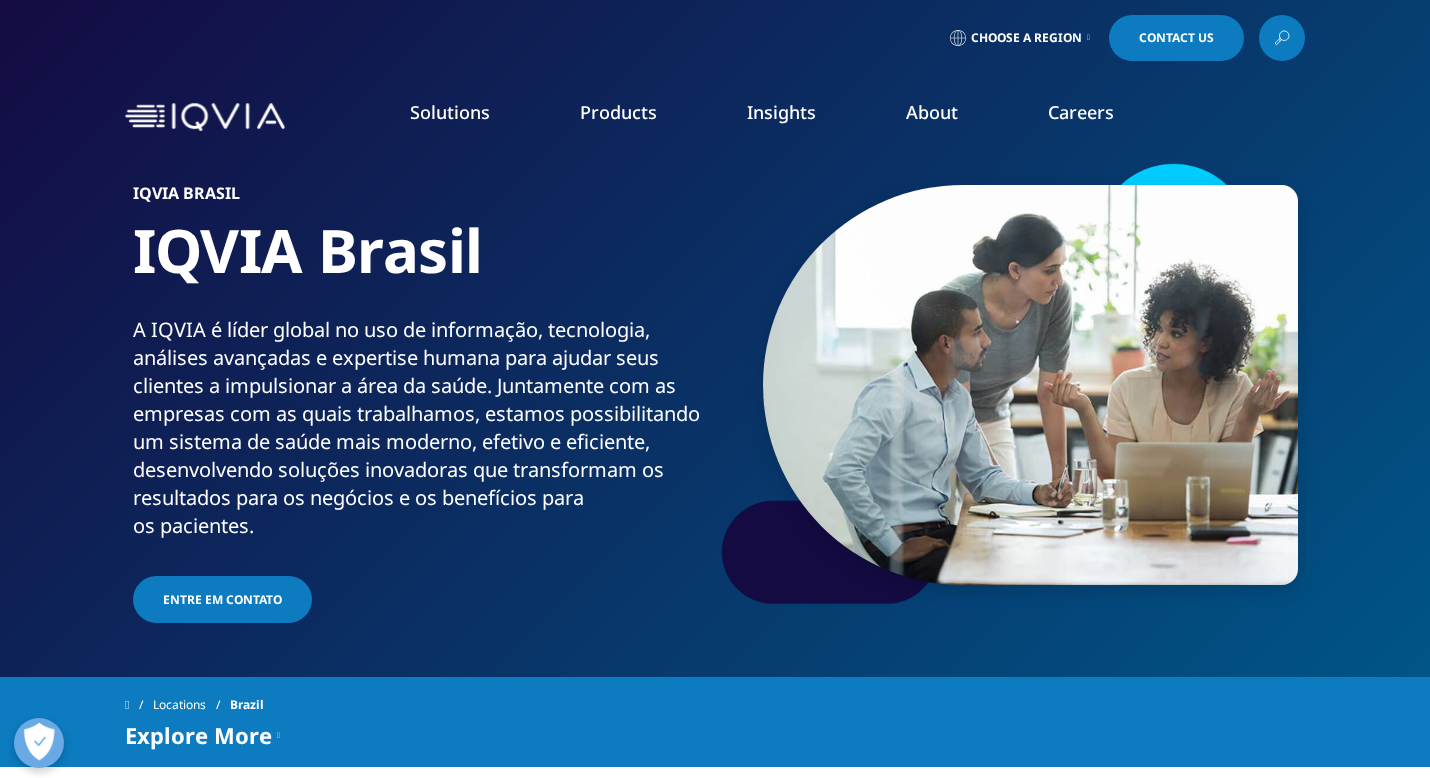 scroll, scrollTop: 0, scrollLeft: 0, axis: both 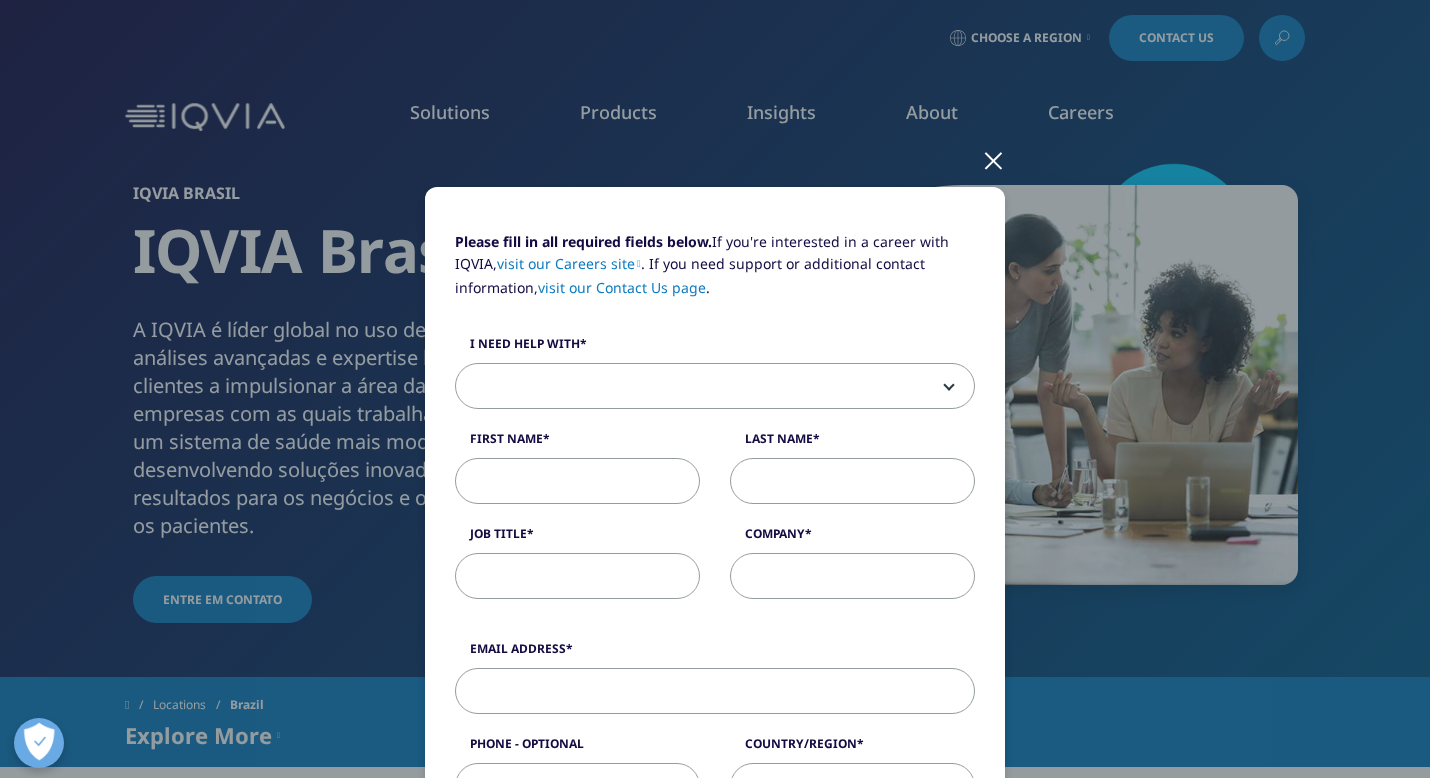 click at bounding box center (715, 387) 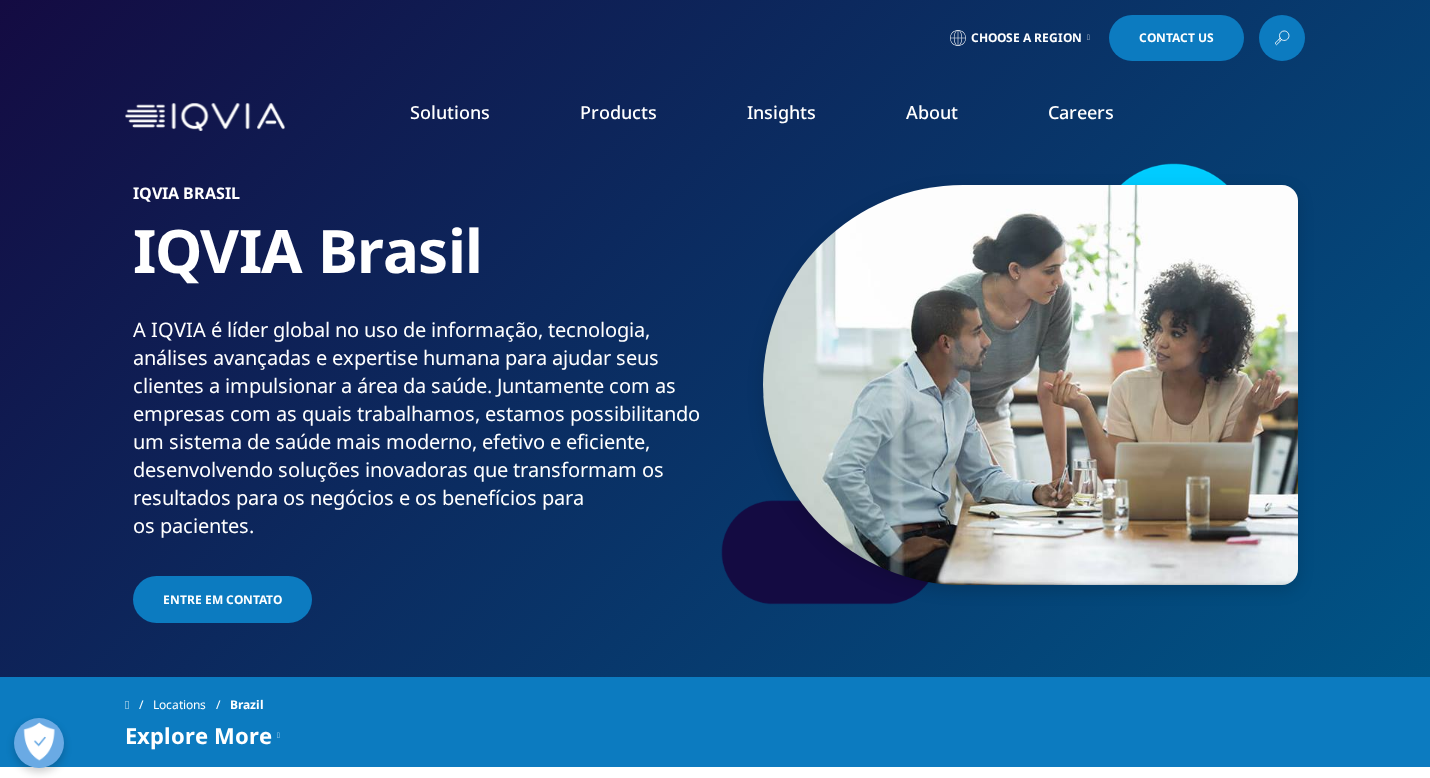 click on "Contact Us" at bounding box center (1176, 38) 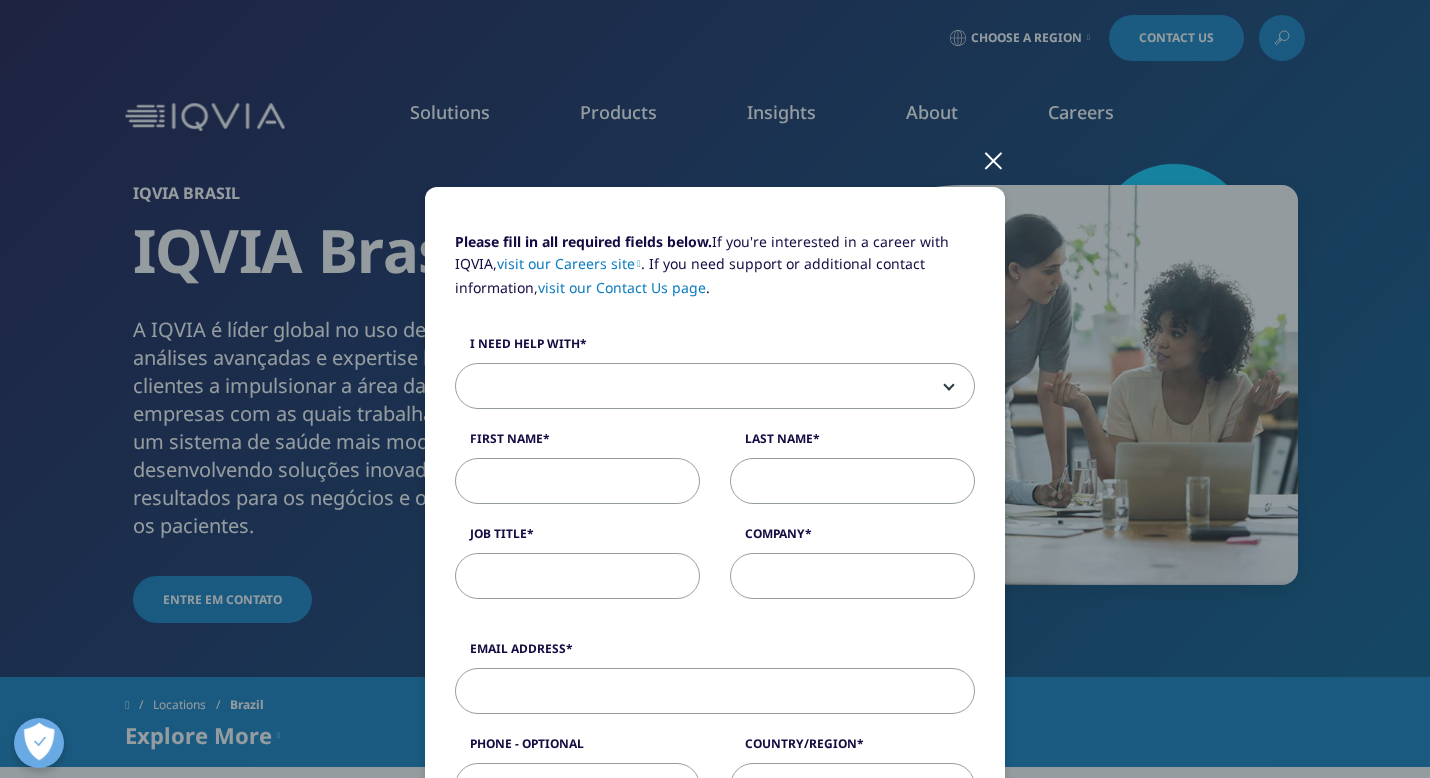 click on "Please fill in all required fields below.  If you're interested in a career with IQVIA,  visit our Careers site . If you need support or additional contact information,  visit our Contact Us page .
I need help with
Sales
HR/Career
Patient Seeking Clinical Trials
Site/Investigator Waiting List
Accounts Payable/Receivable
Other
First Name
Last Name
Job Title
Company
Interest
Analytics Solutions
Global Services (consulting/outsourcing)
Contract Sales and Medical Solutions
Data and Insights
Real World Solutions
Research and Development Solutions
Technology Solutions
Commercialization
Safety, Regulatory, Quality, Commercial Compliance and Med Info
Email Address
Phone - Optional
Country/Region" at bounding box center [715, 831] 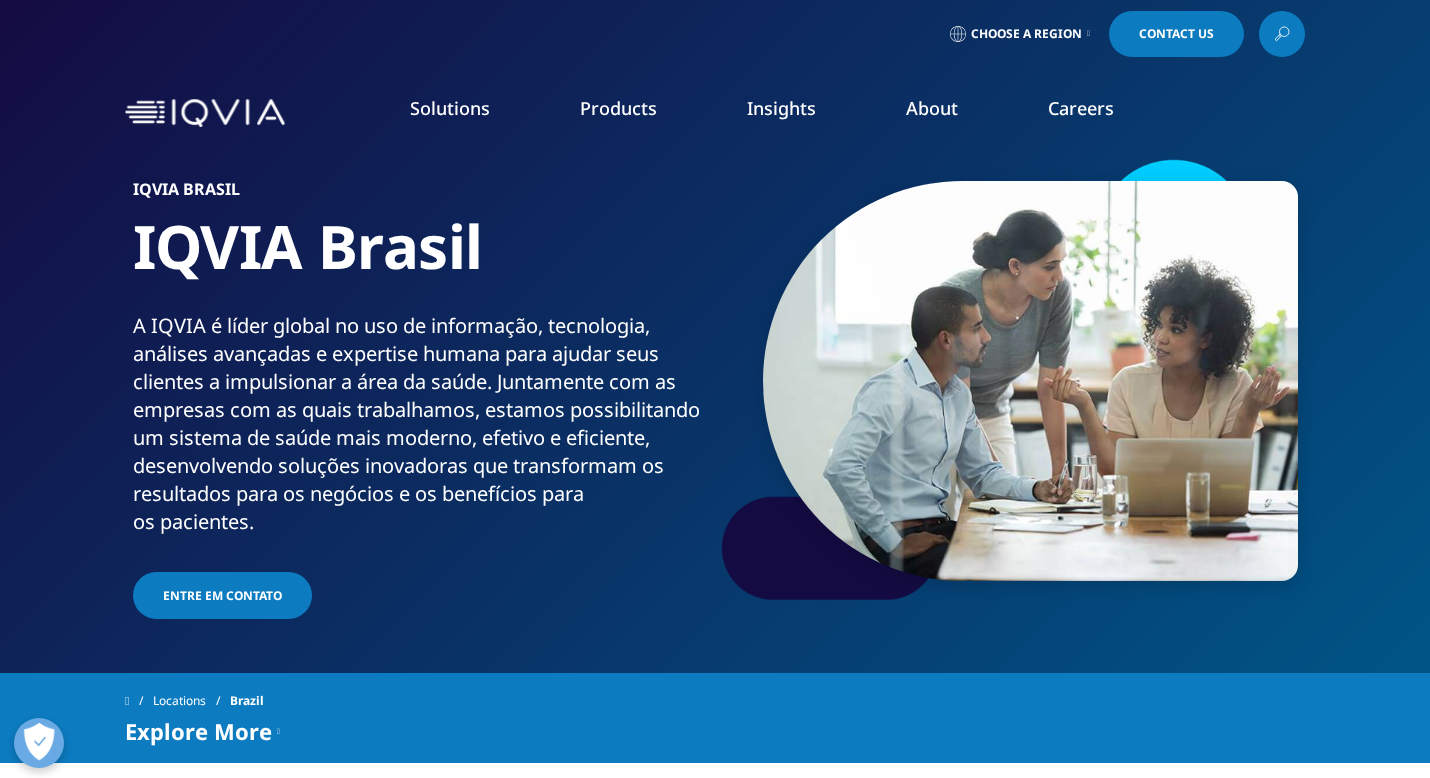 scroll, scrollTop: 0, scrollLeft: 0, axis: both 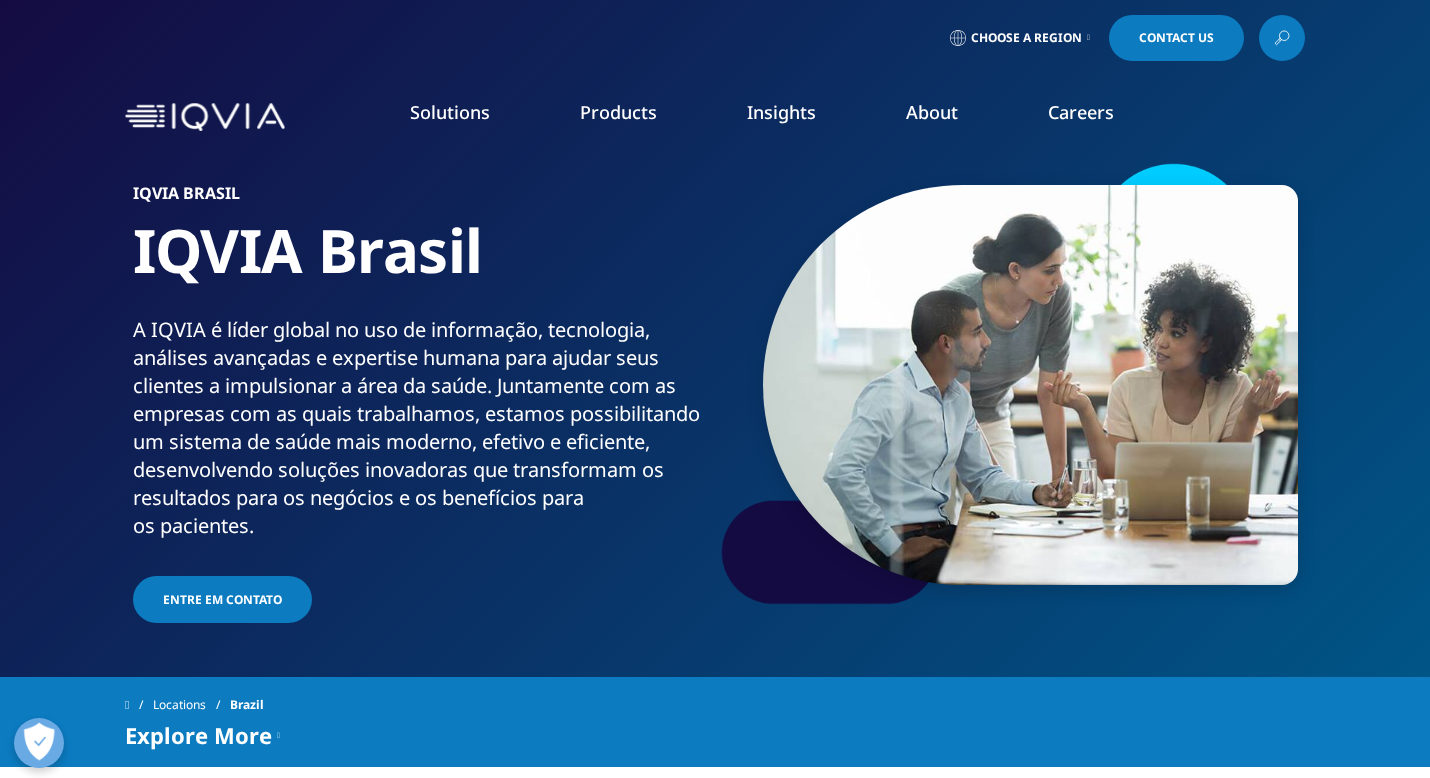 click on "Our Locations" at bounding box center [905, 421] 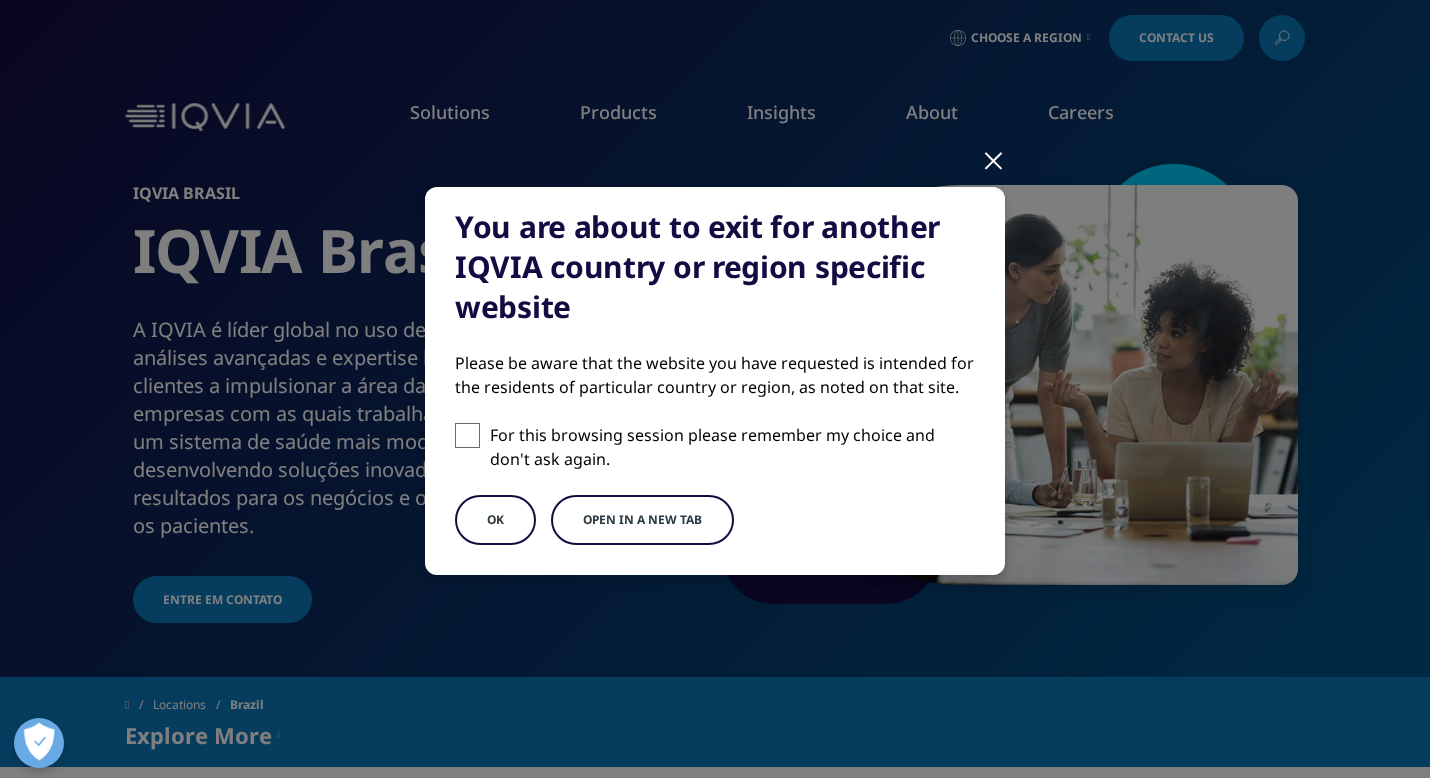 click on "Open in a new tab" at bounding box center (642, 520) 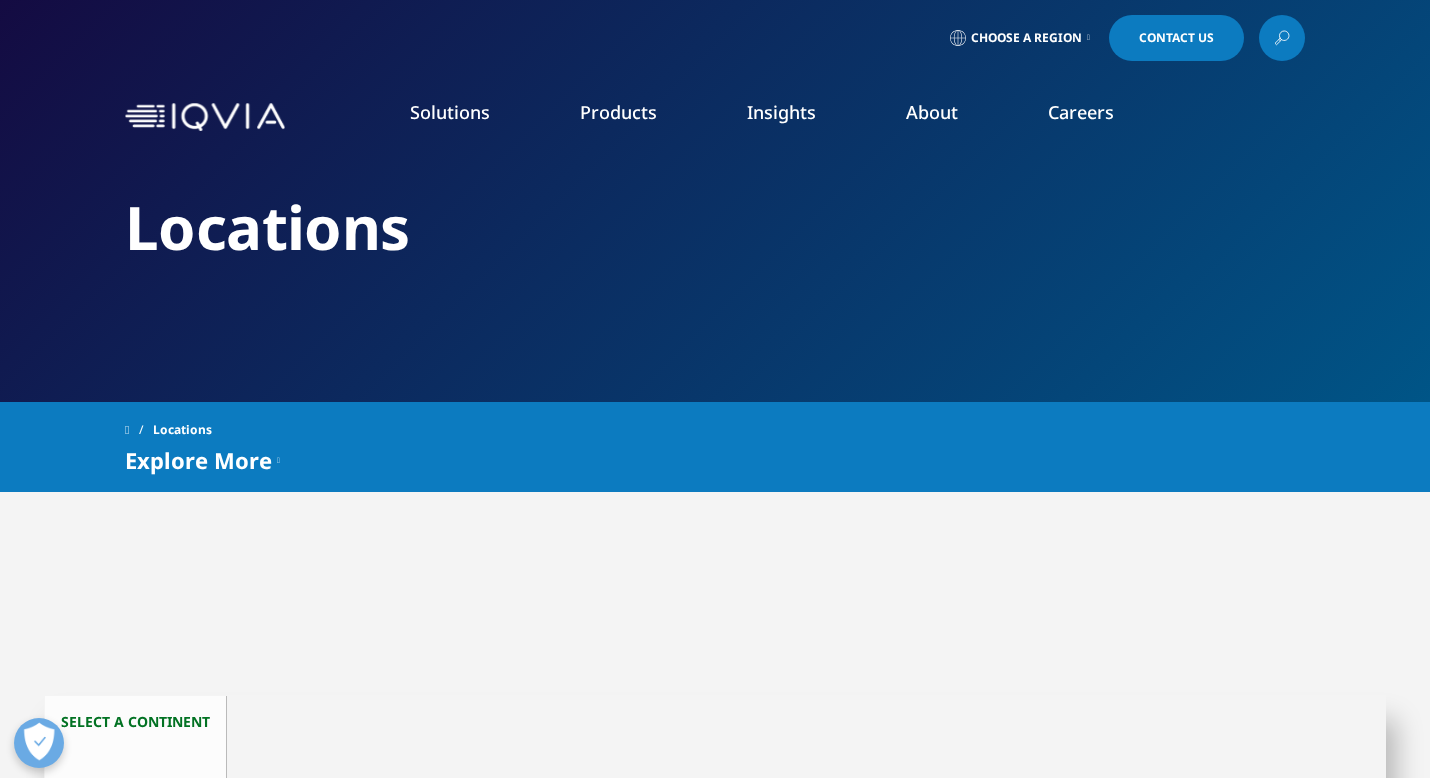 scroll, scrollTop: 0, scrollLeft: 0, axis: both 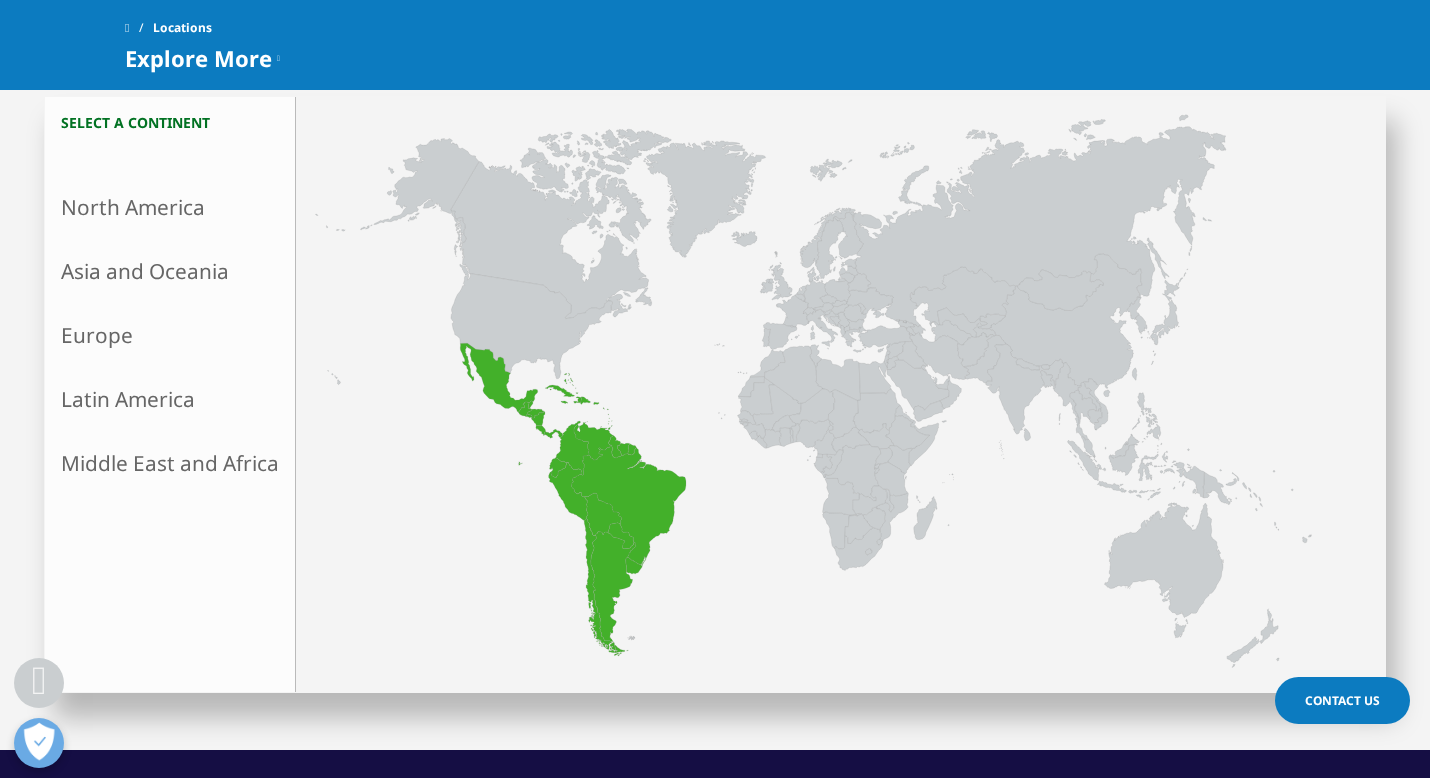 click on "Latin America" at bounding box center (170, 399) 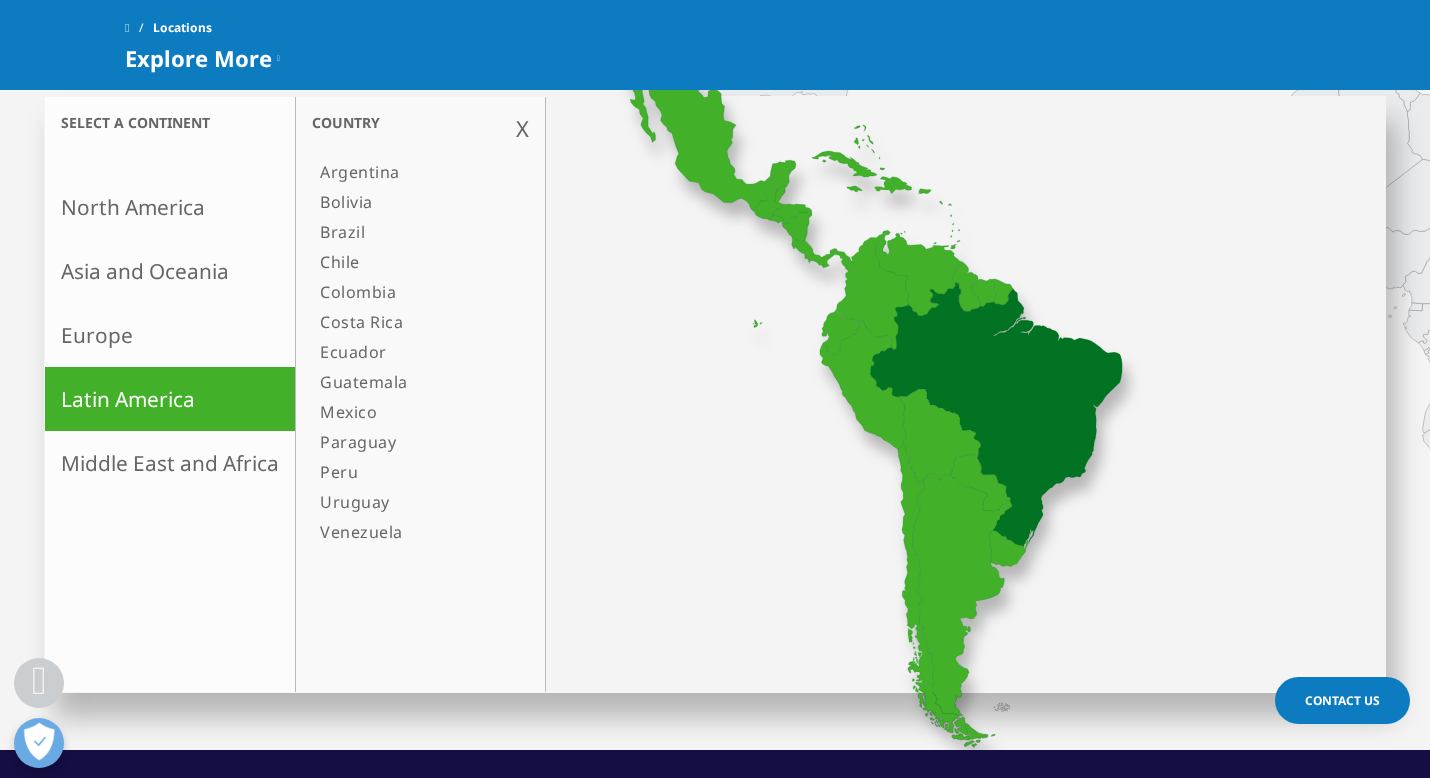click on "Brazil" at bounding box center [410, 232] 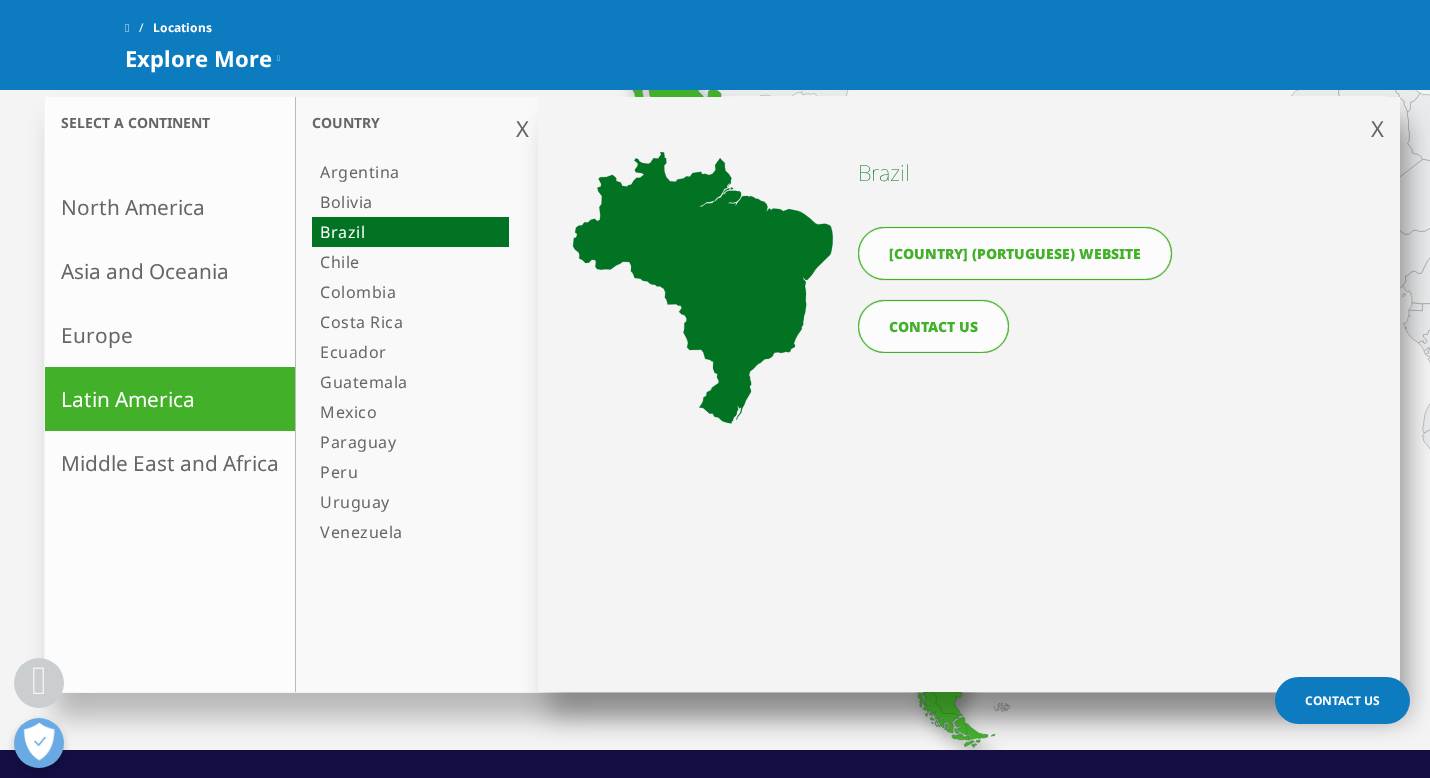 click on "CONTACT US" at bounding box center (933, 326) 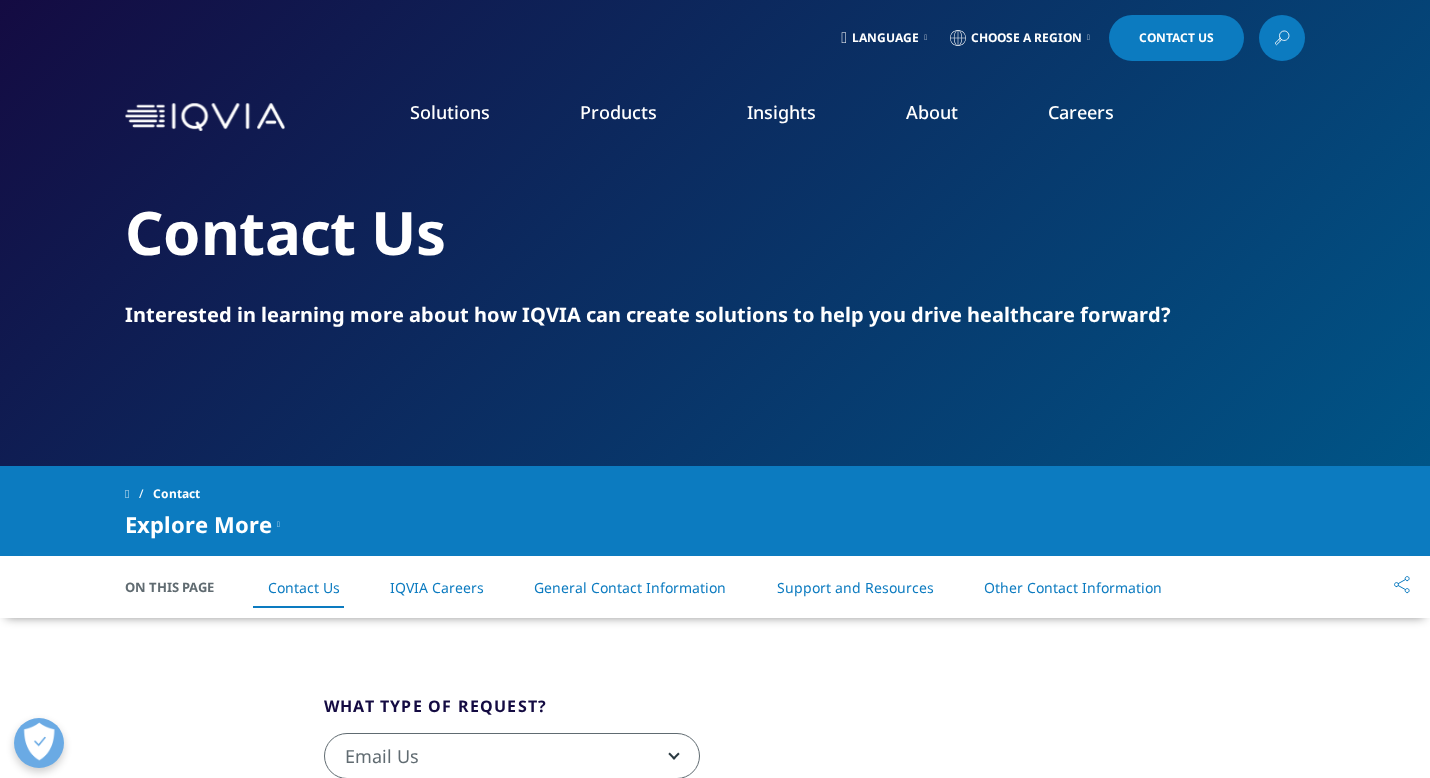 scroll, scrollTop: 0, scrollLeft: 0, axis: both 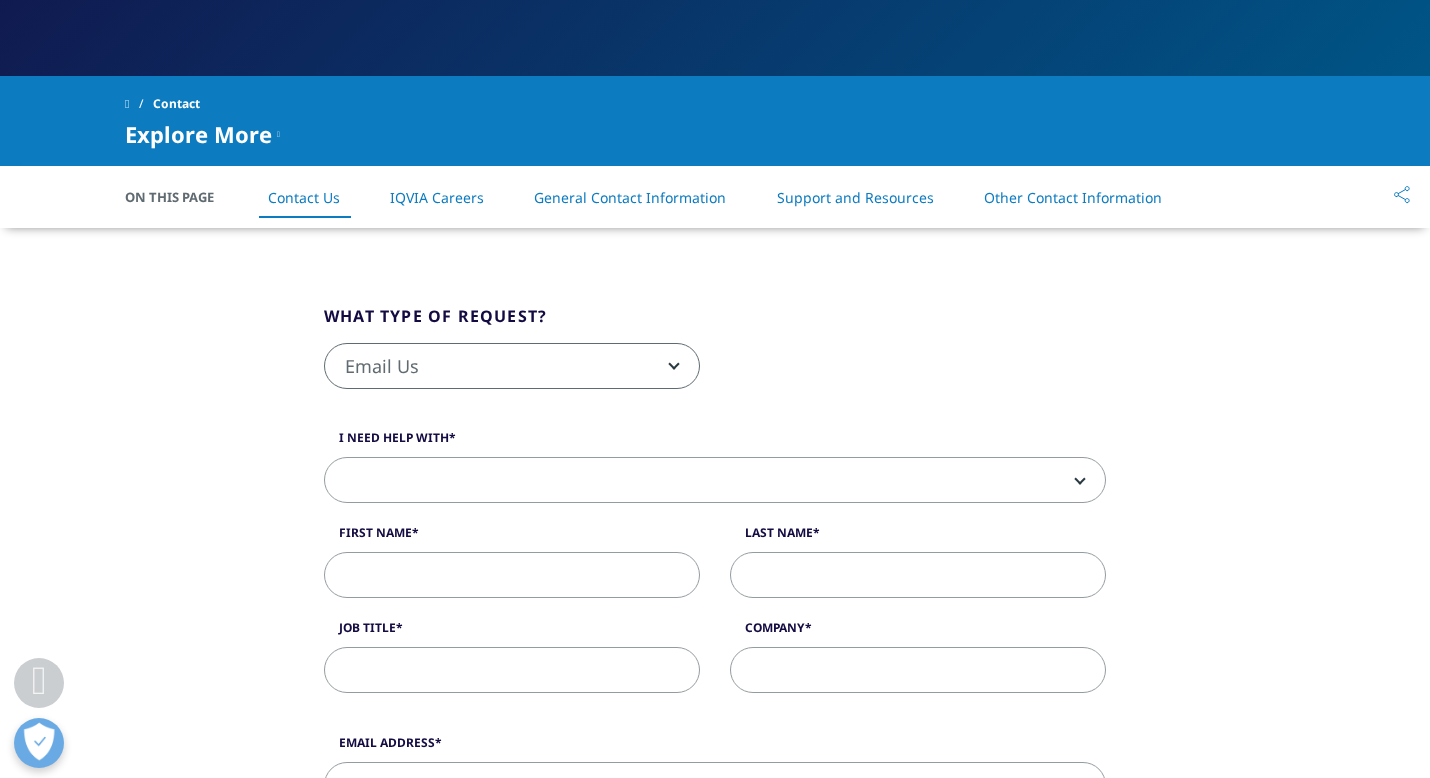 click at bounding box center (715, 481) 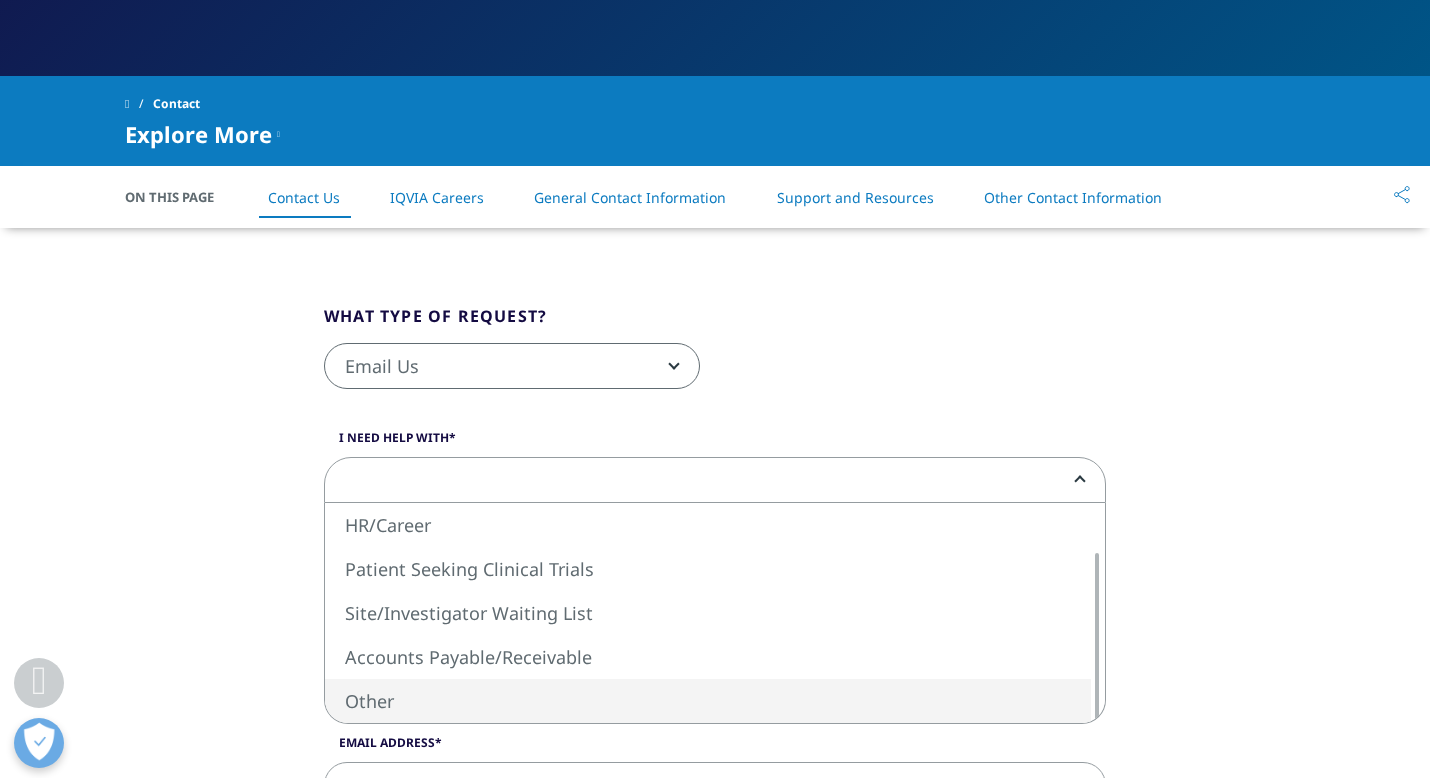 select on "Other" 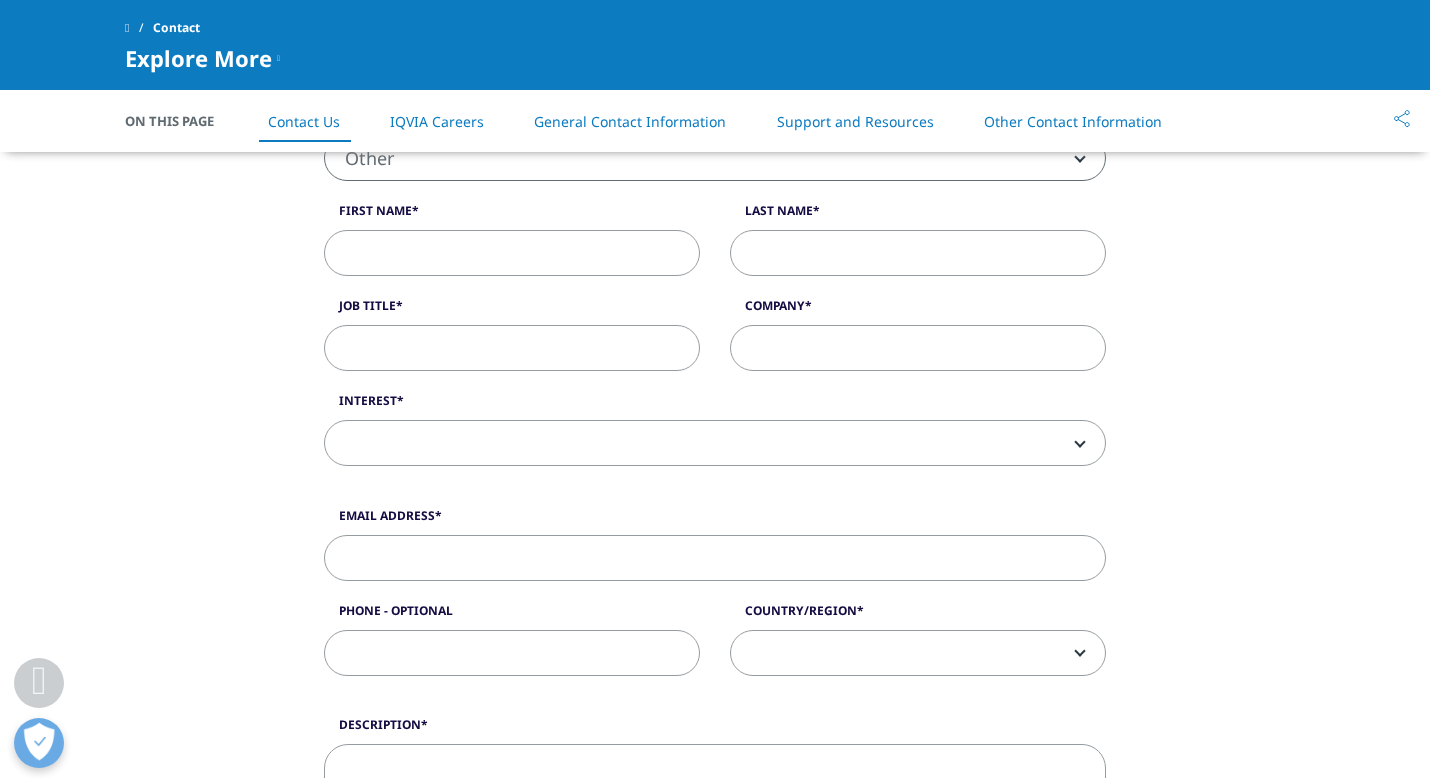 scroll, scrollTop: 581, scrollLeft: 0, axis: vertical 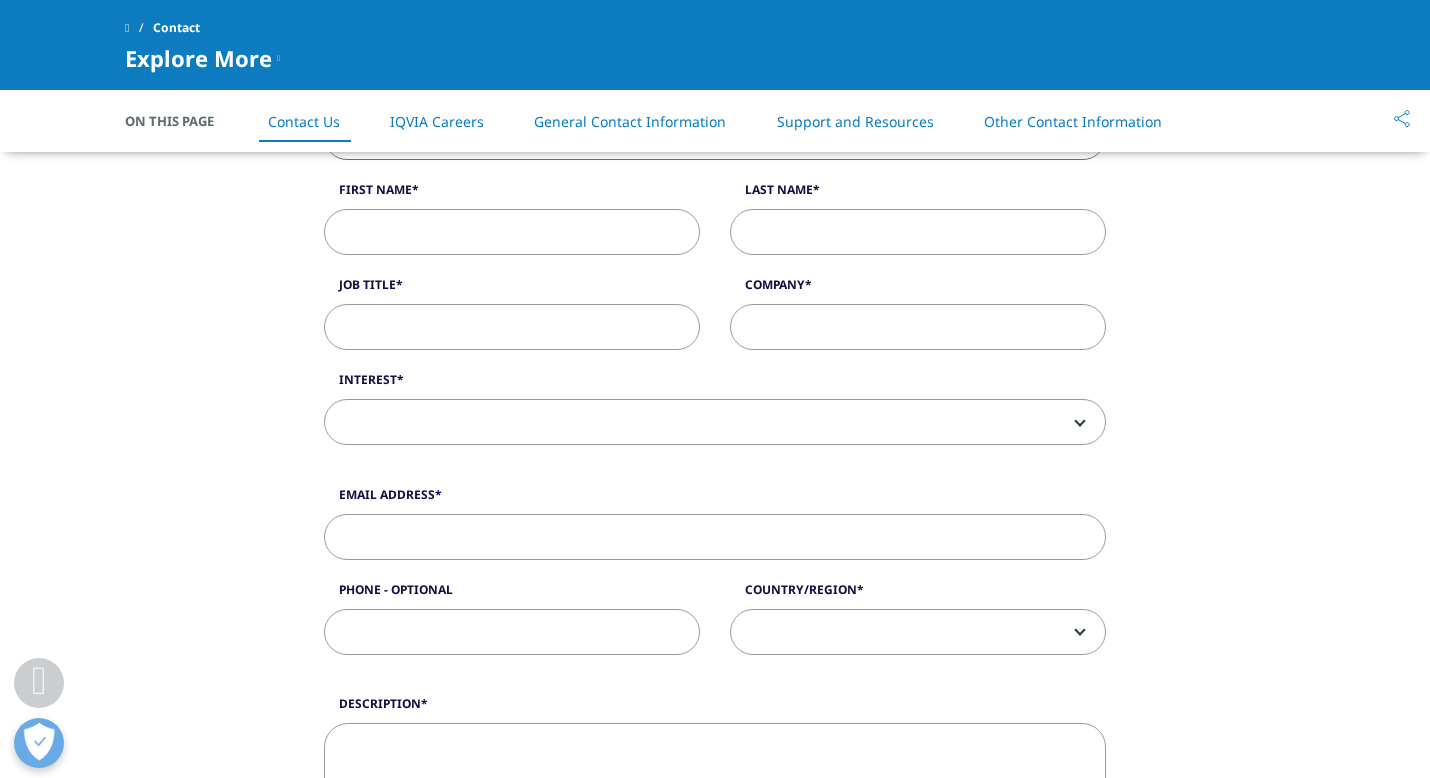 click on "First Name" at bounding box center (512, 232) 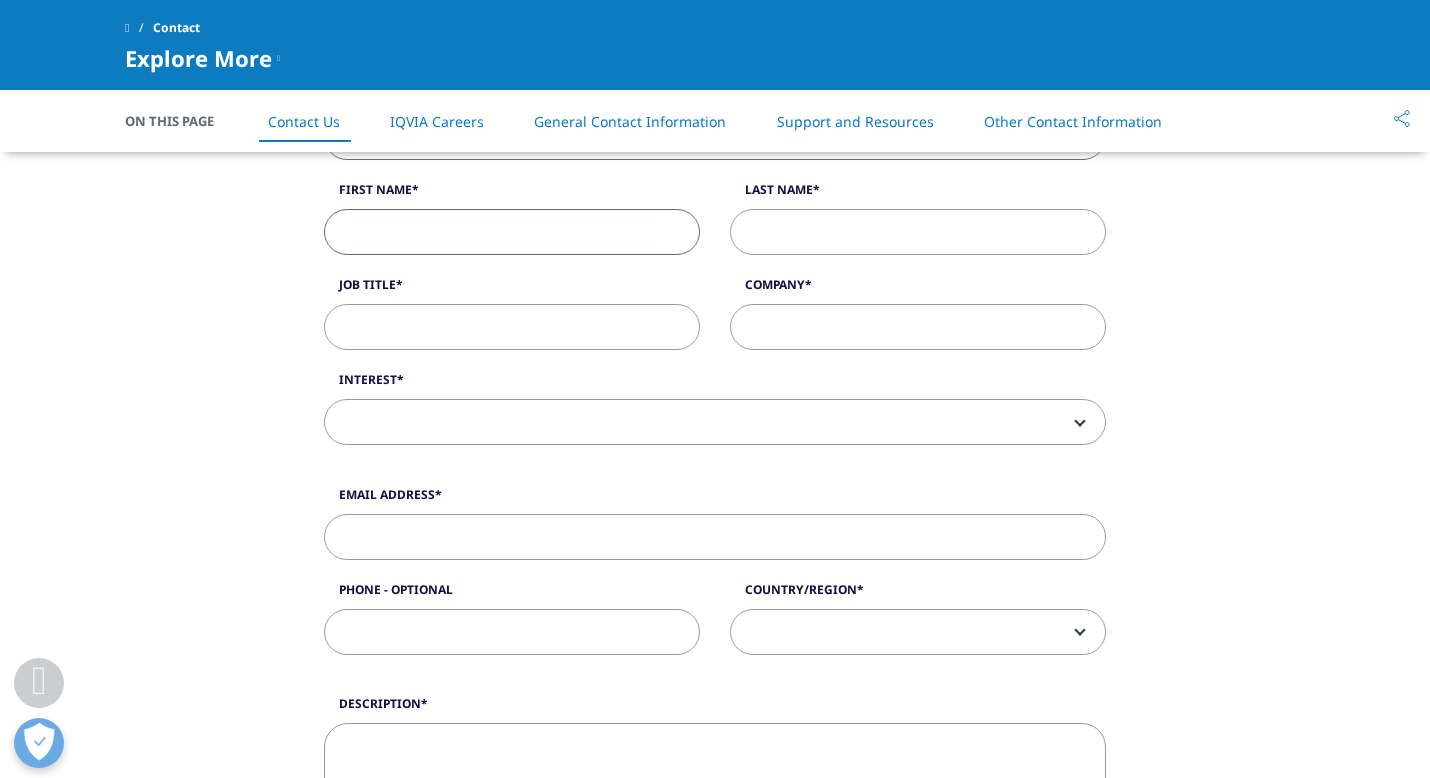 type on "Alina" 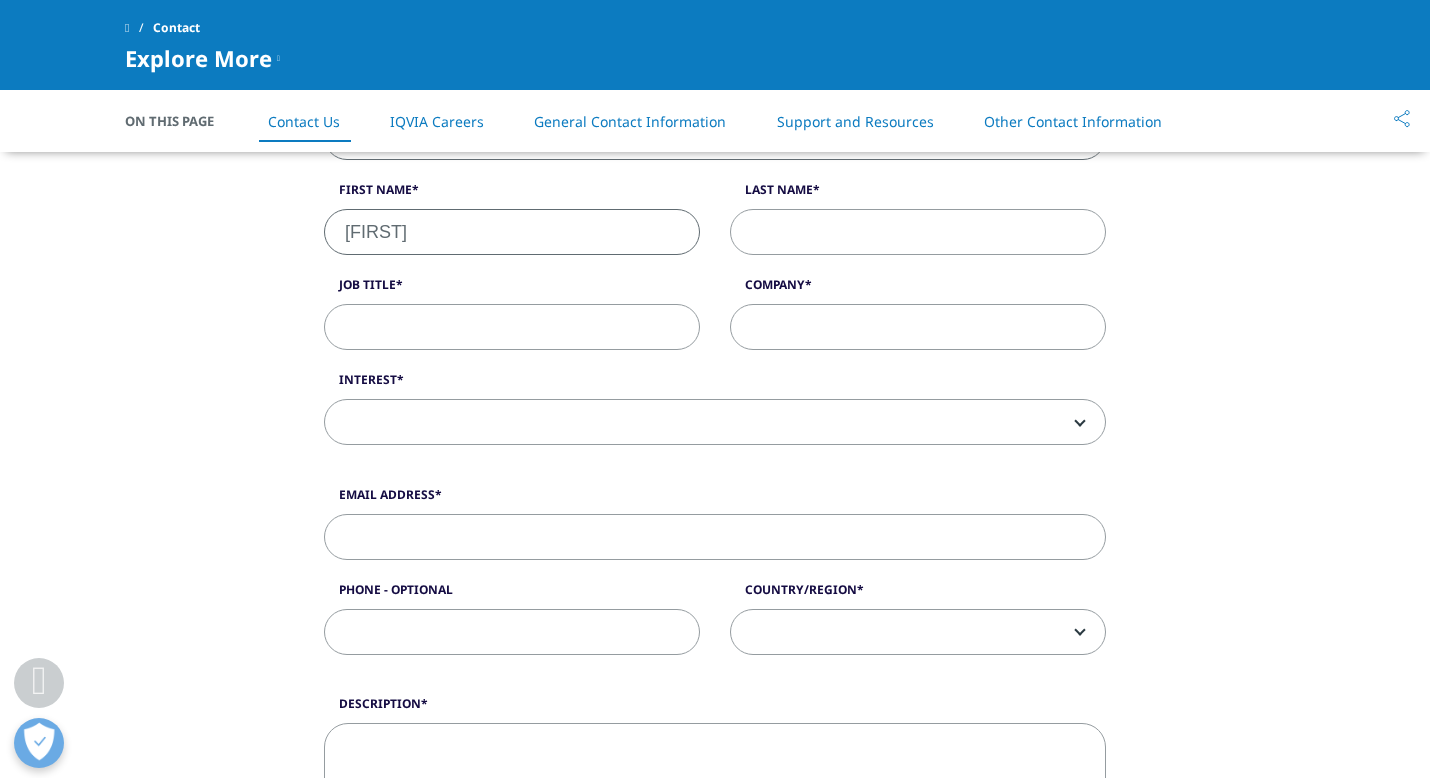 type on "Abboud" 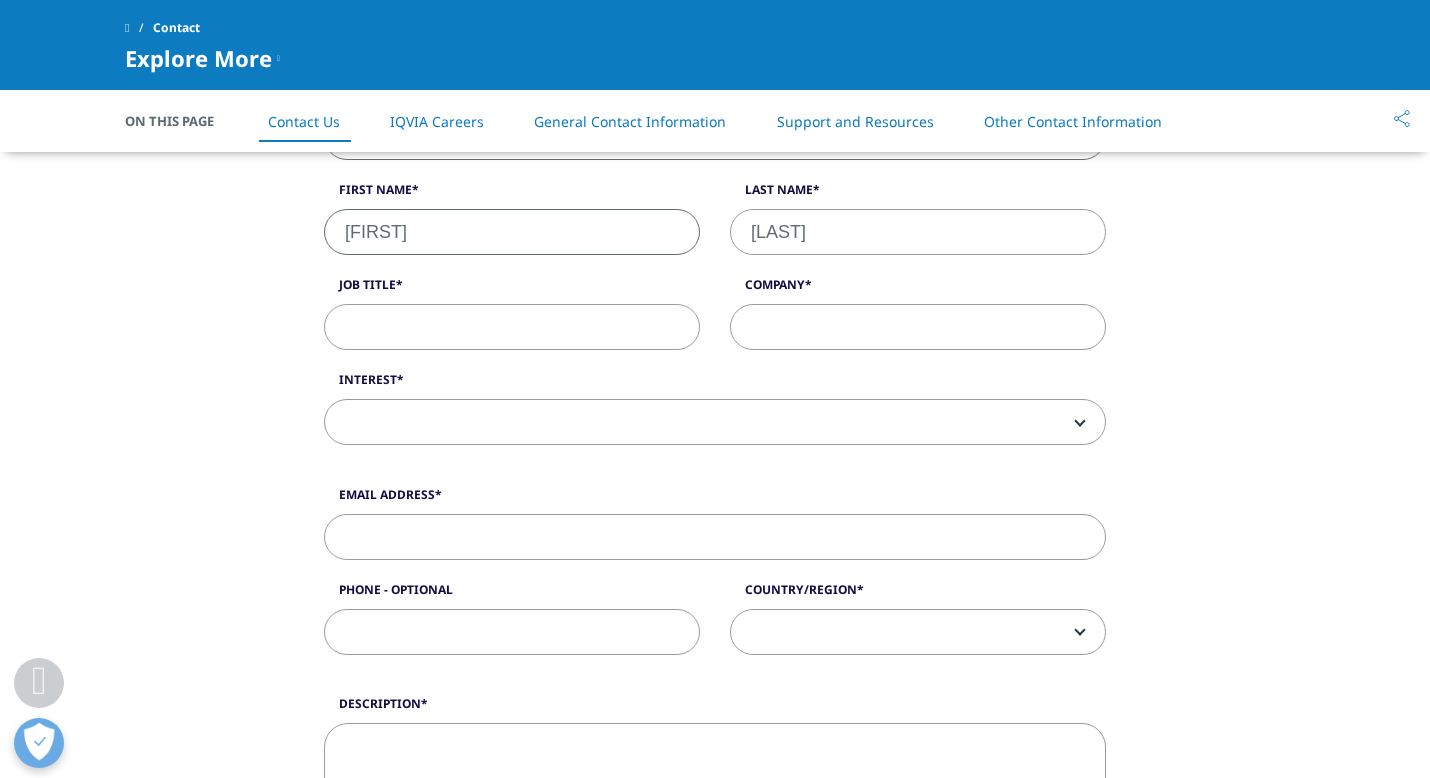 type on "07501677016" 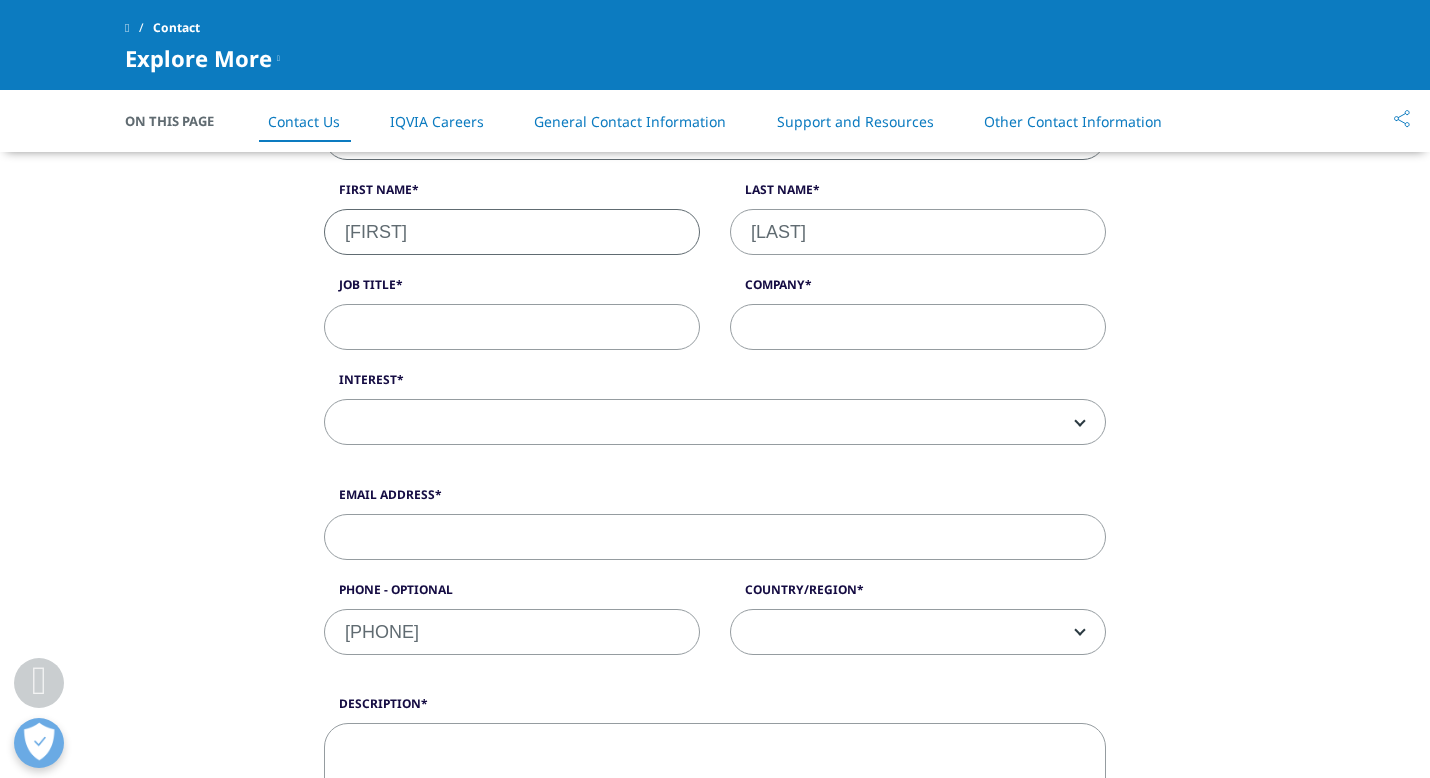 select on "United Kingdom" 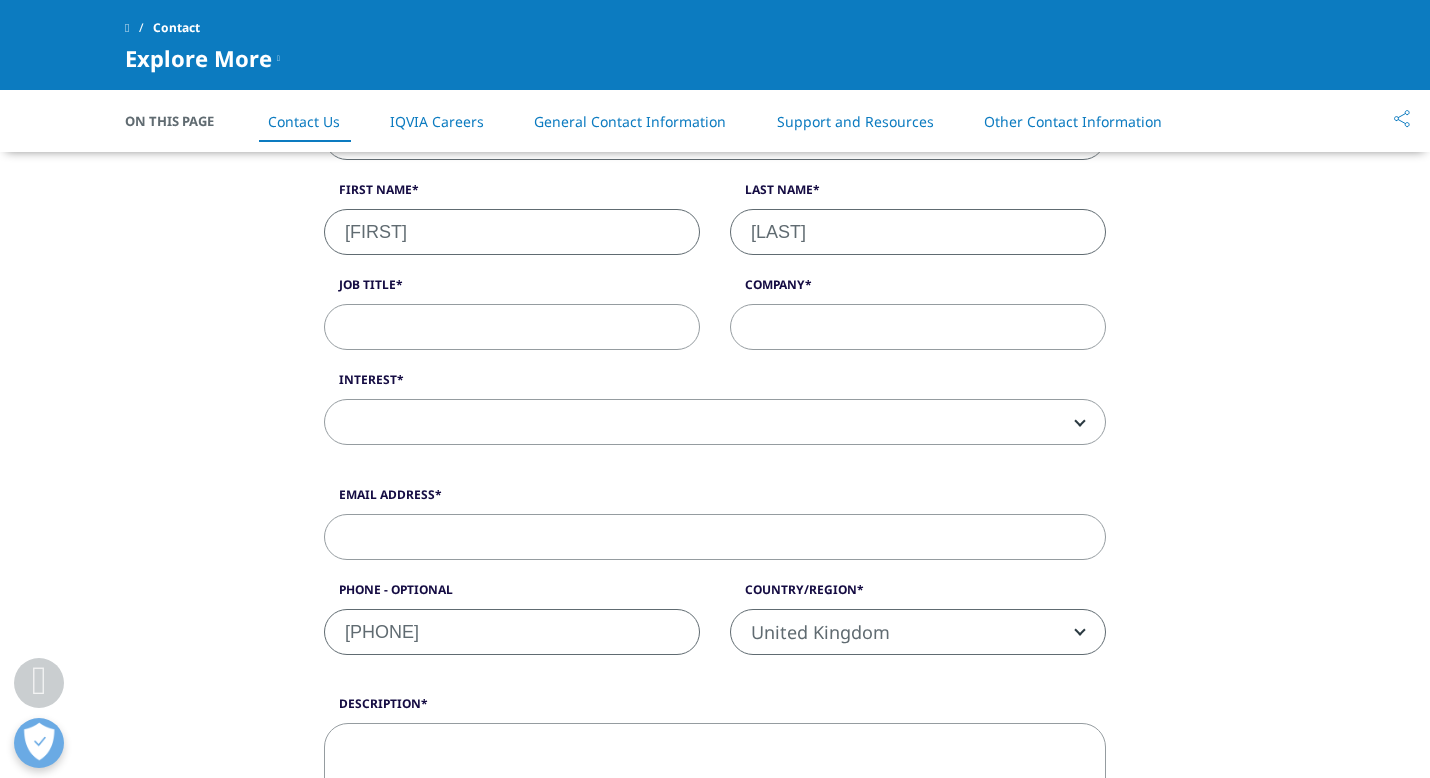 click on "Abboud" at bounding box center [918, 232] 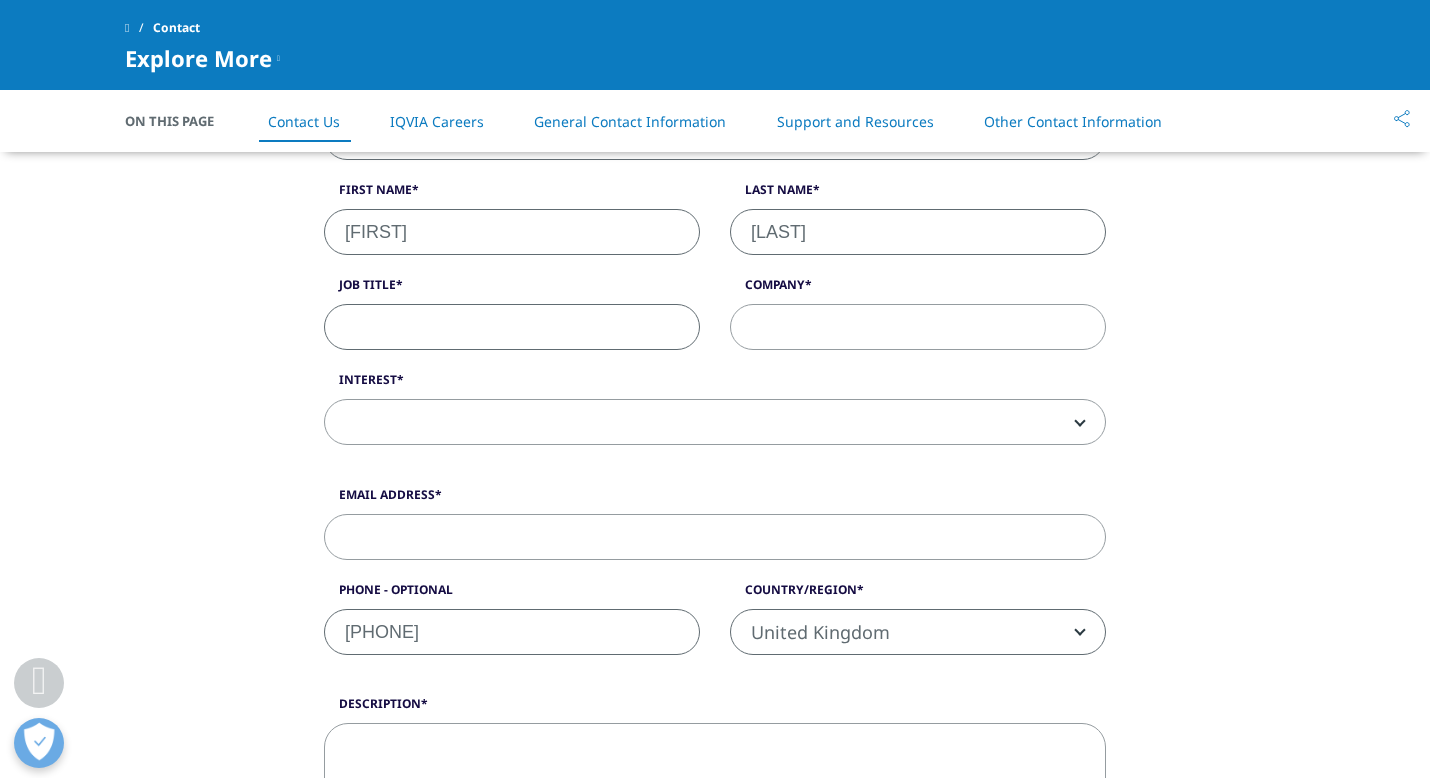 click on "Job Title" at bounding box center [512, 327] 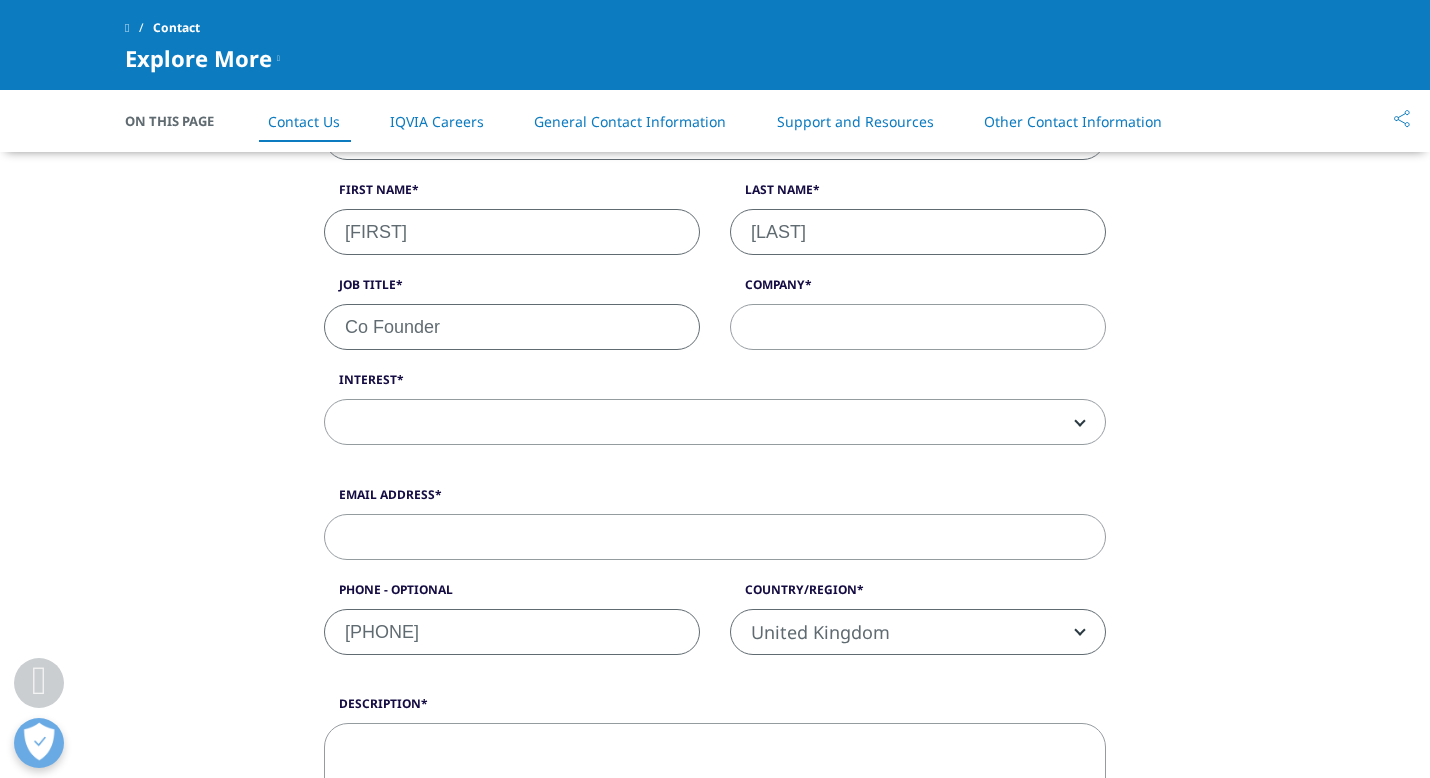 type on "Co Founder" 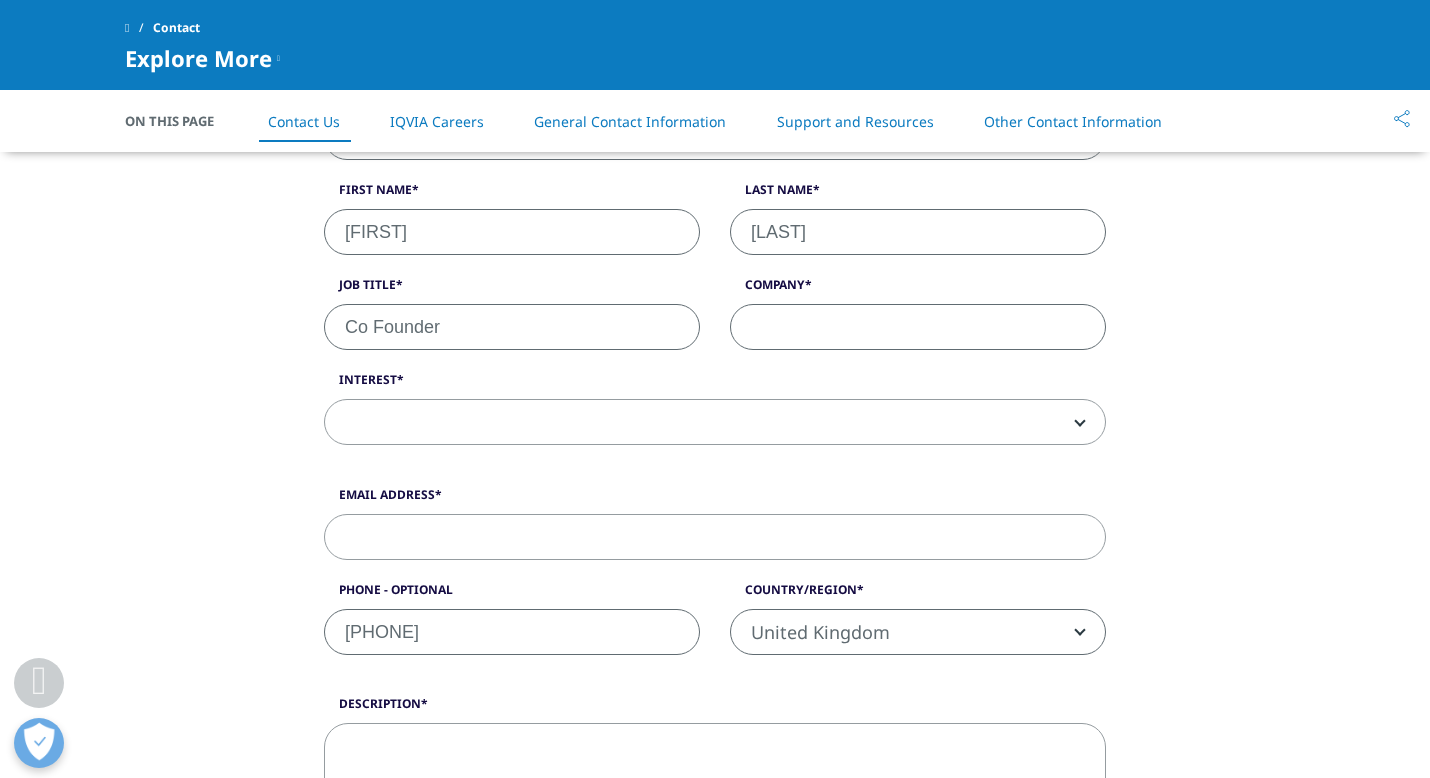 click on "Company" at bounding box center (918, 327) 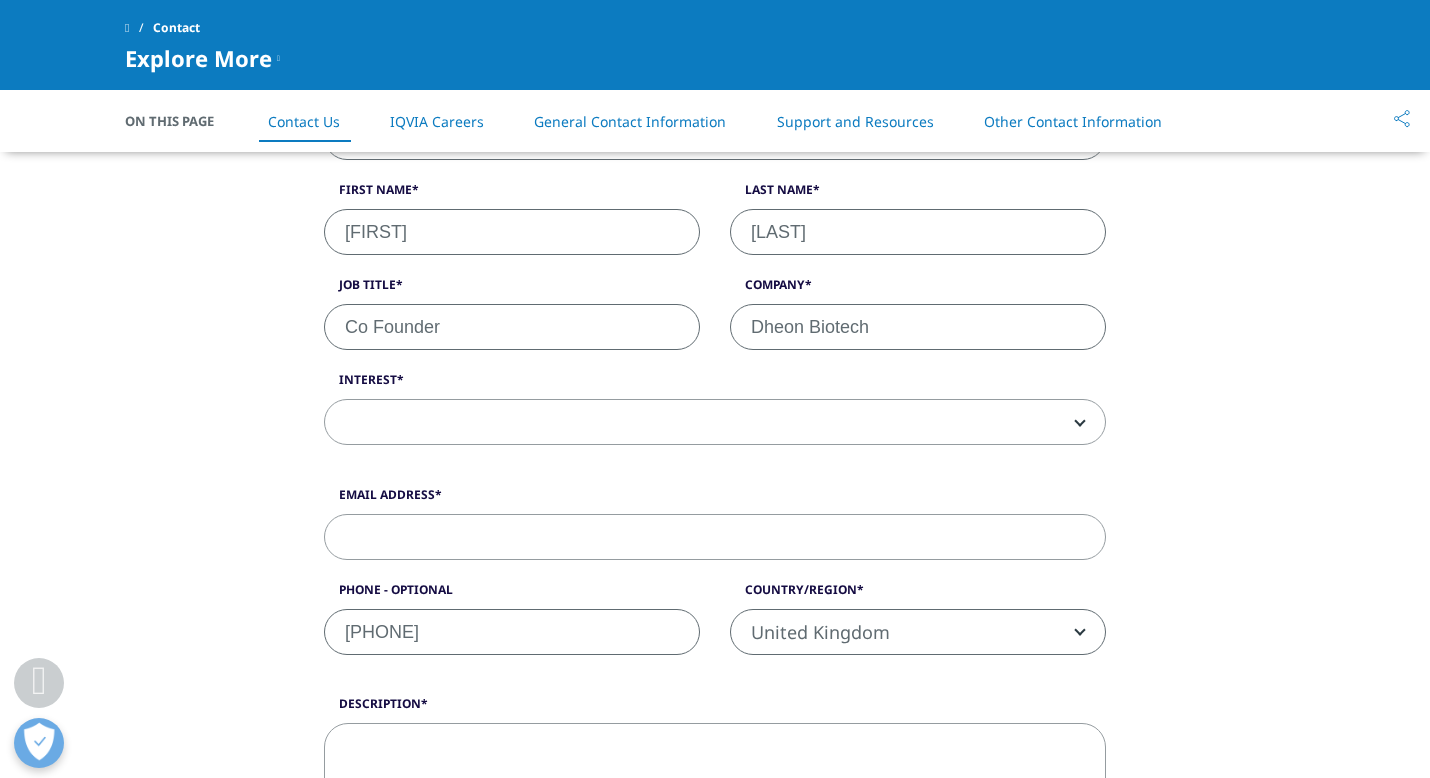 type on "Dheon Biotech" 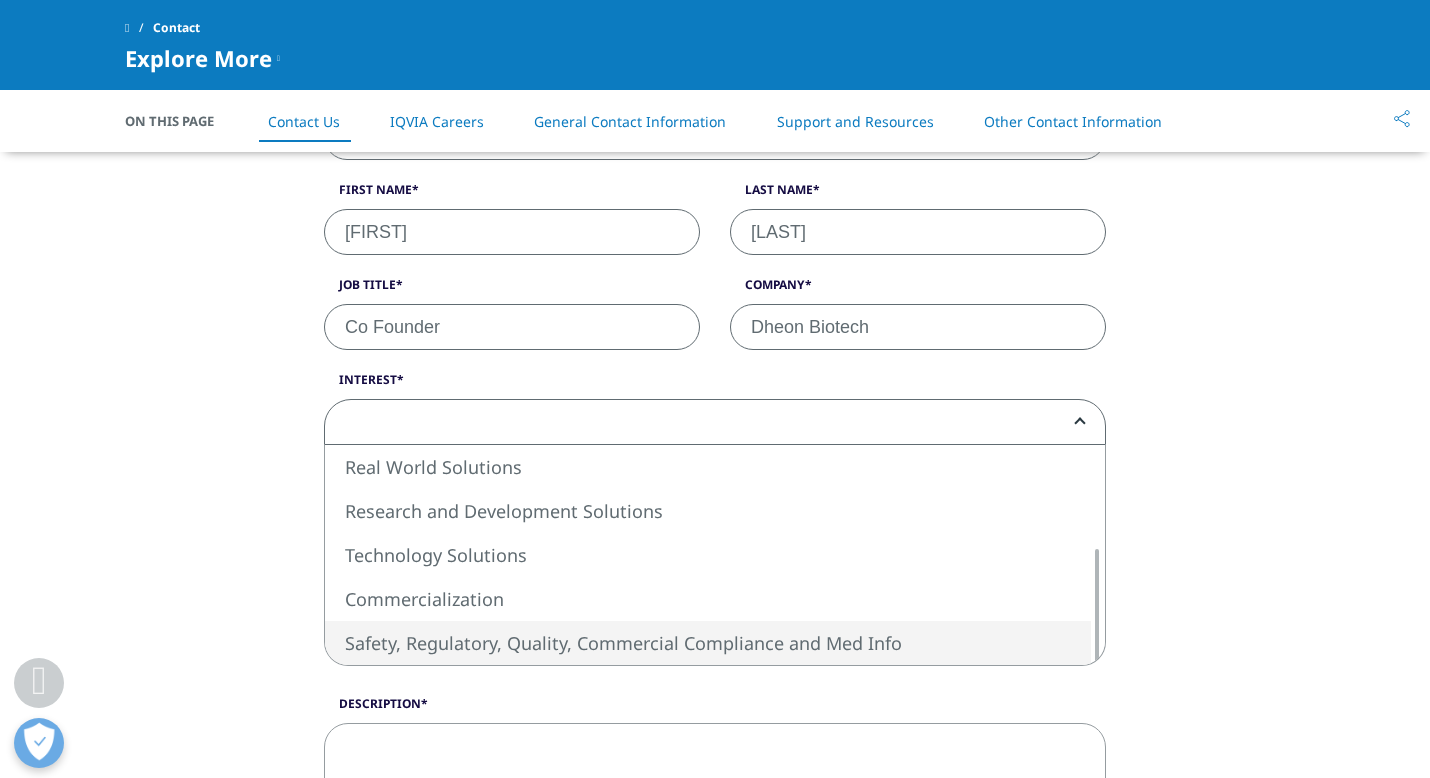 select on "Safety Regulatory Quality Commercial Compliance" 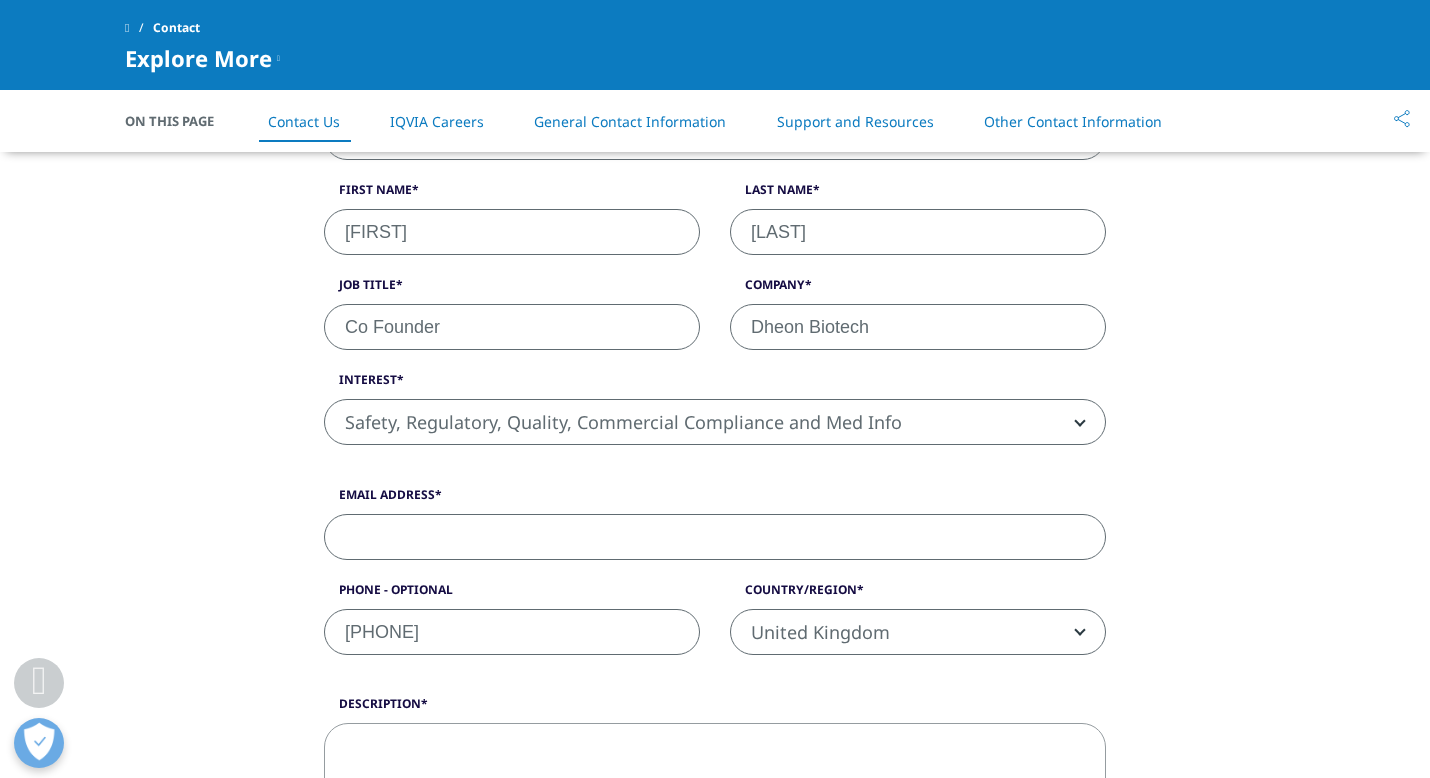 click on "Email Address" at bounding box center [715, 537] 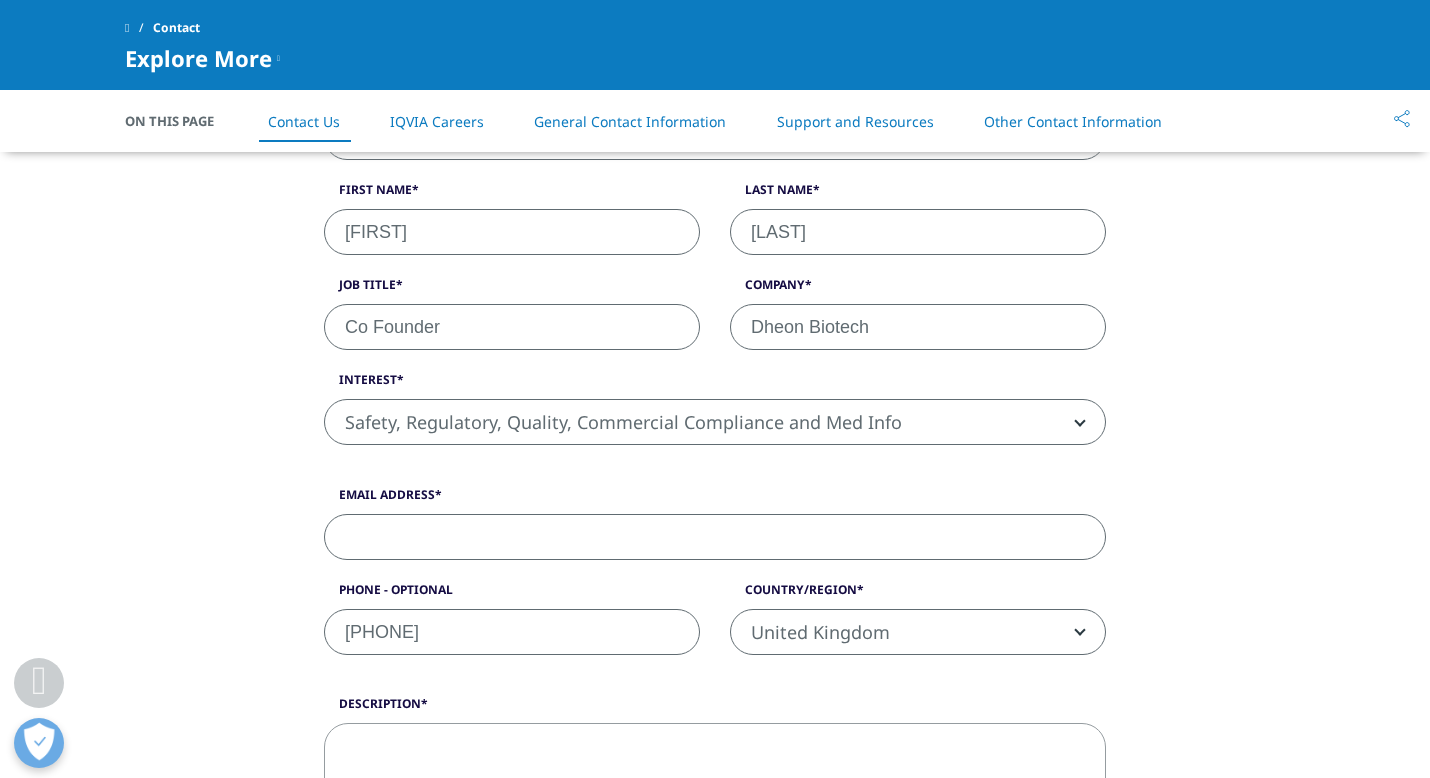 click on "Email Address" at bounding box center (715, 500) 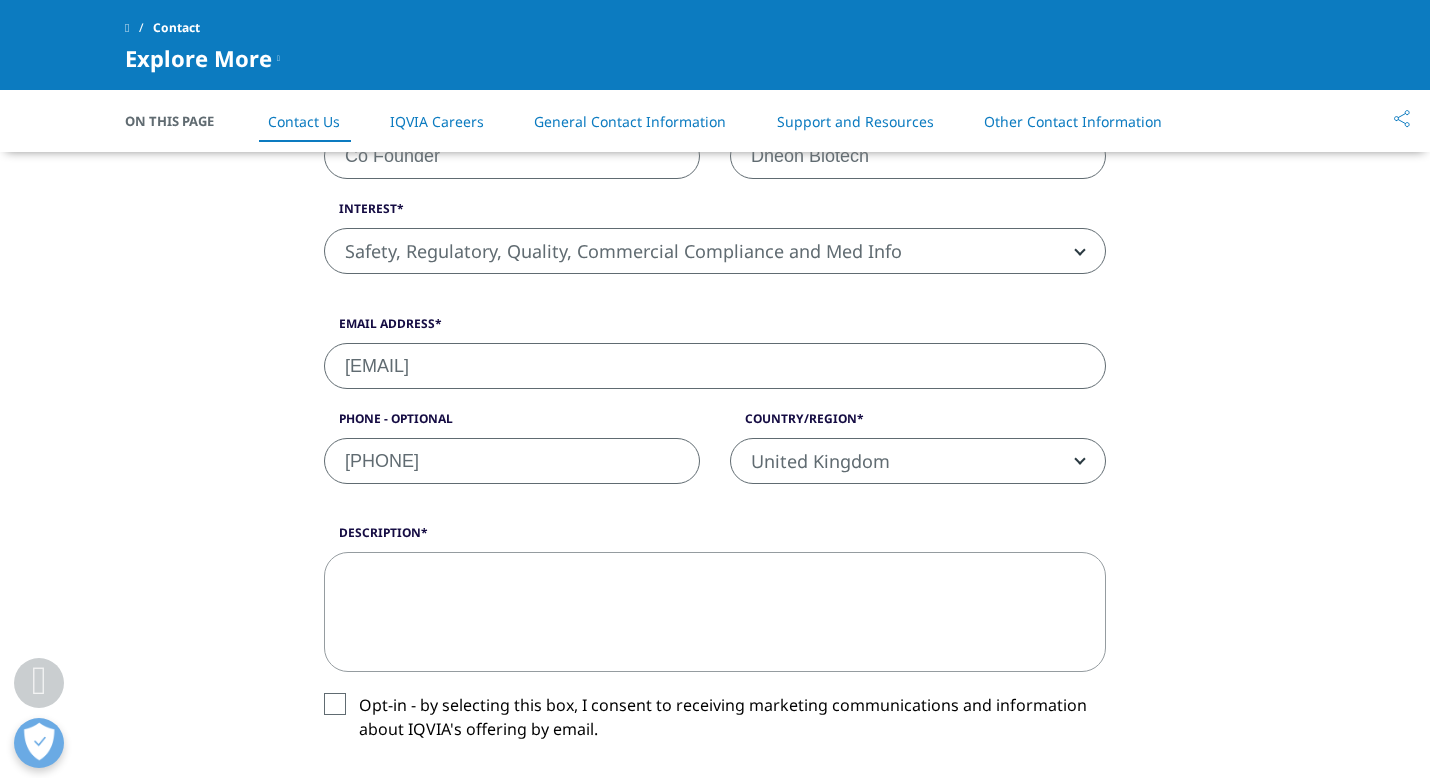 scroll, scrollTop: 762, scrollLeft: 0, axis: vertical 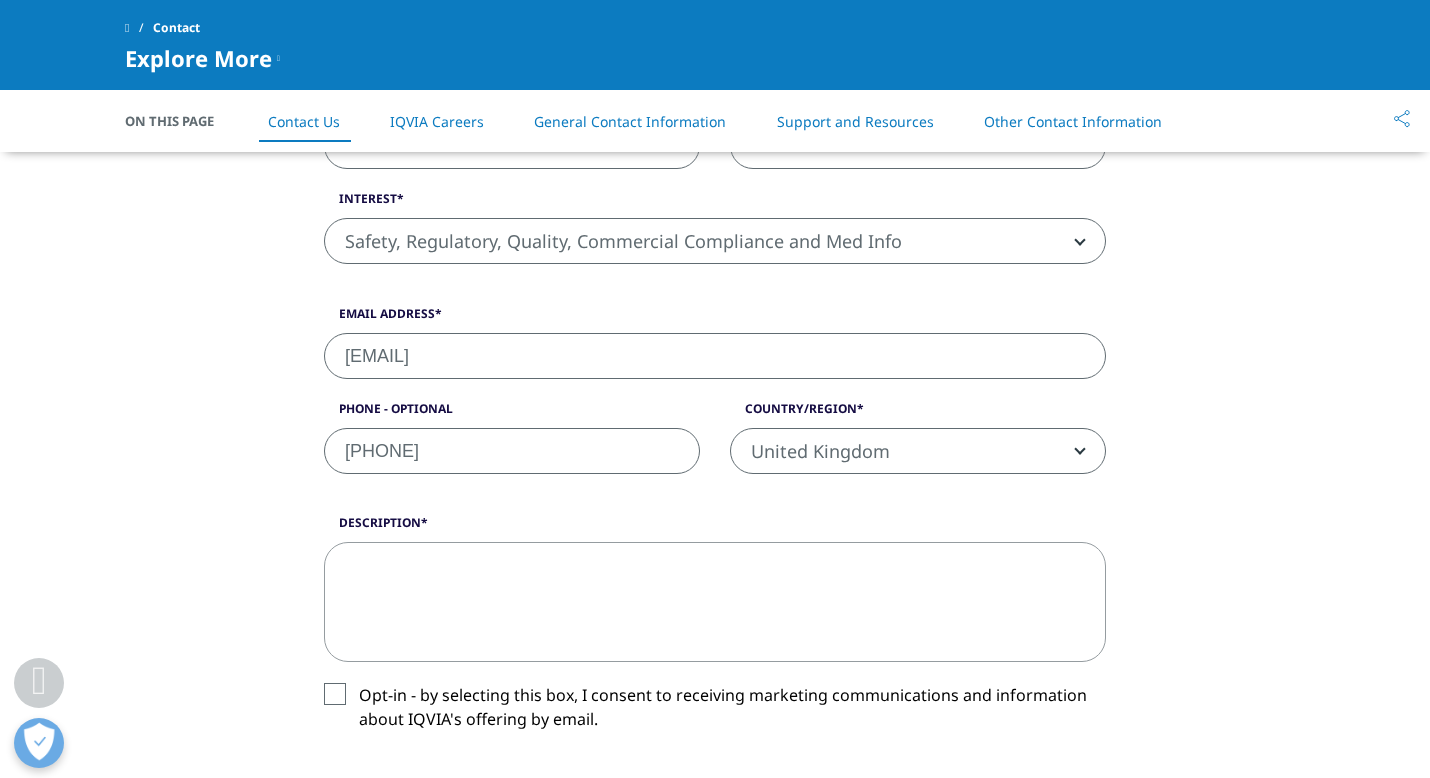 type on "alina@dheonbiotech.com" 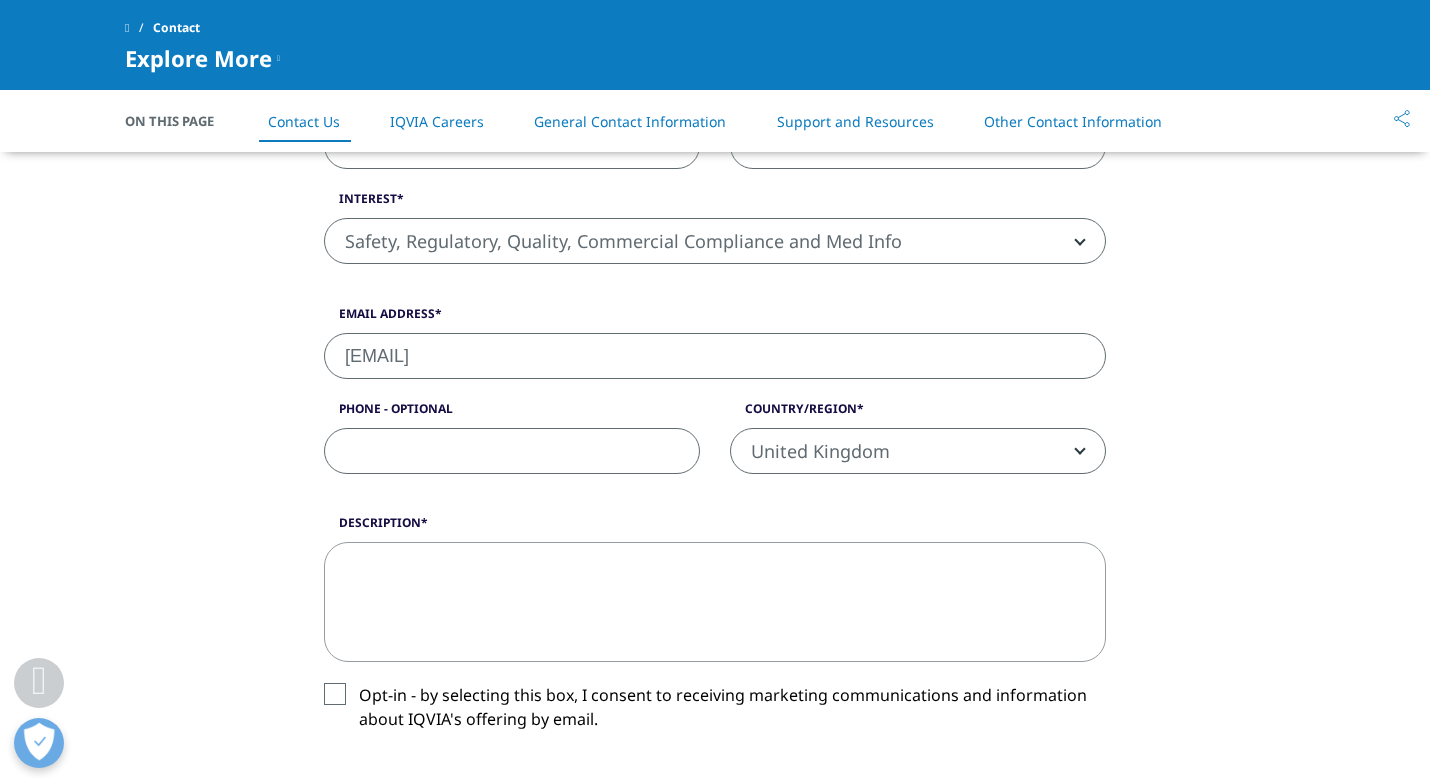 type 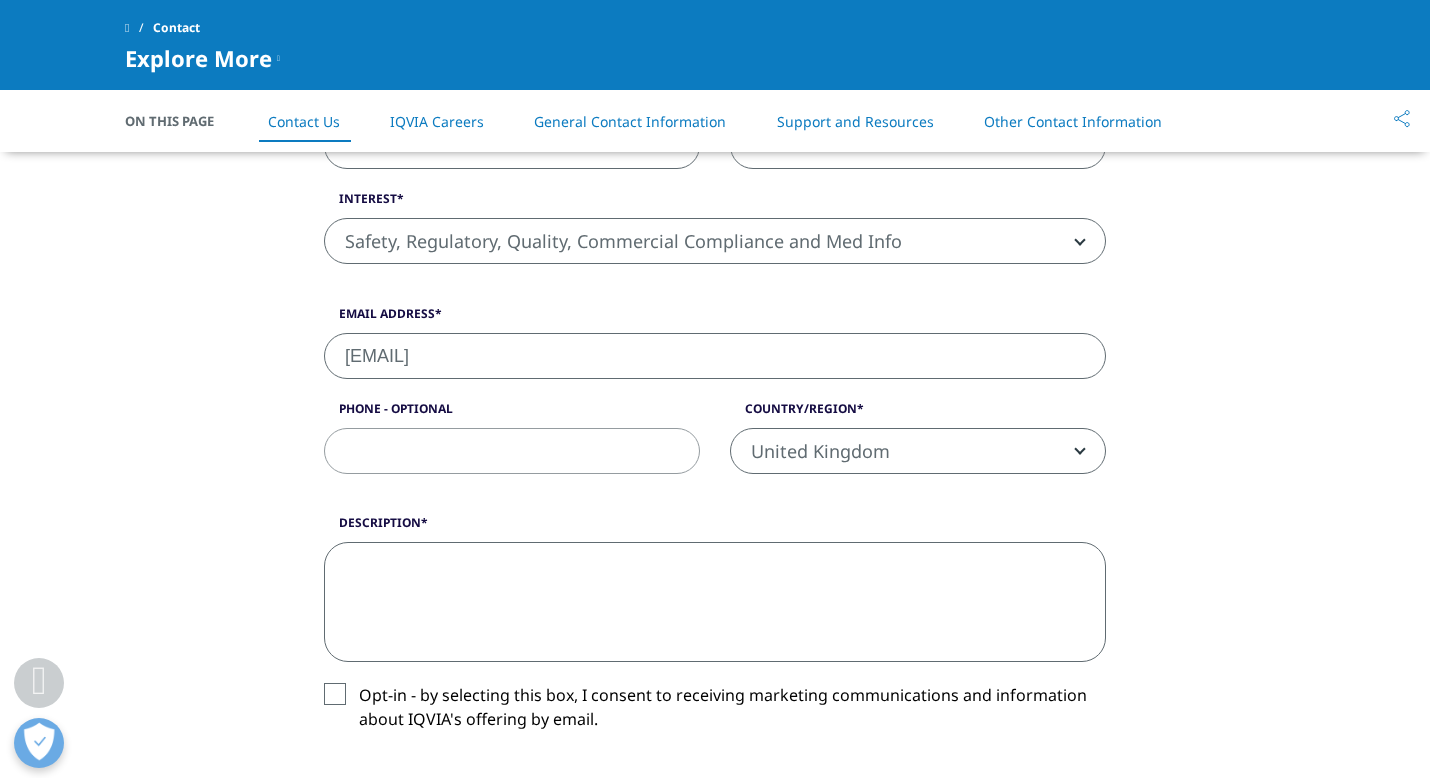 click on "Description" at bounding box center (715, 602) 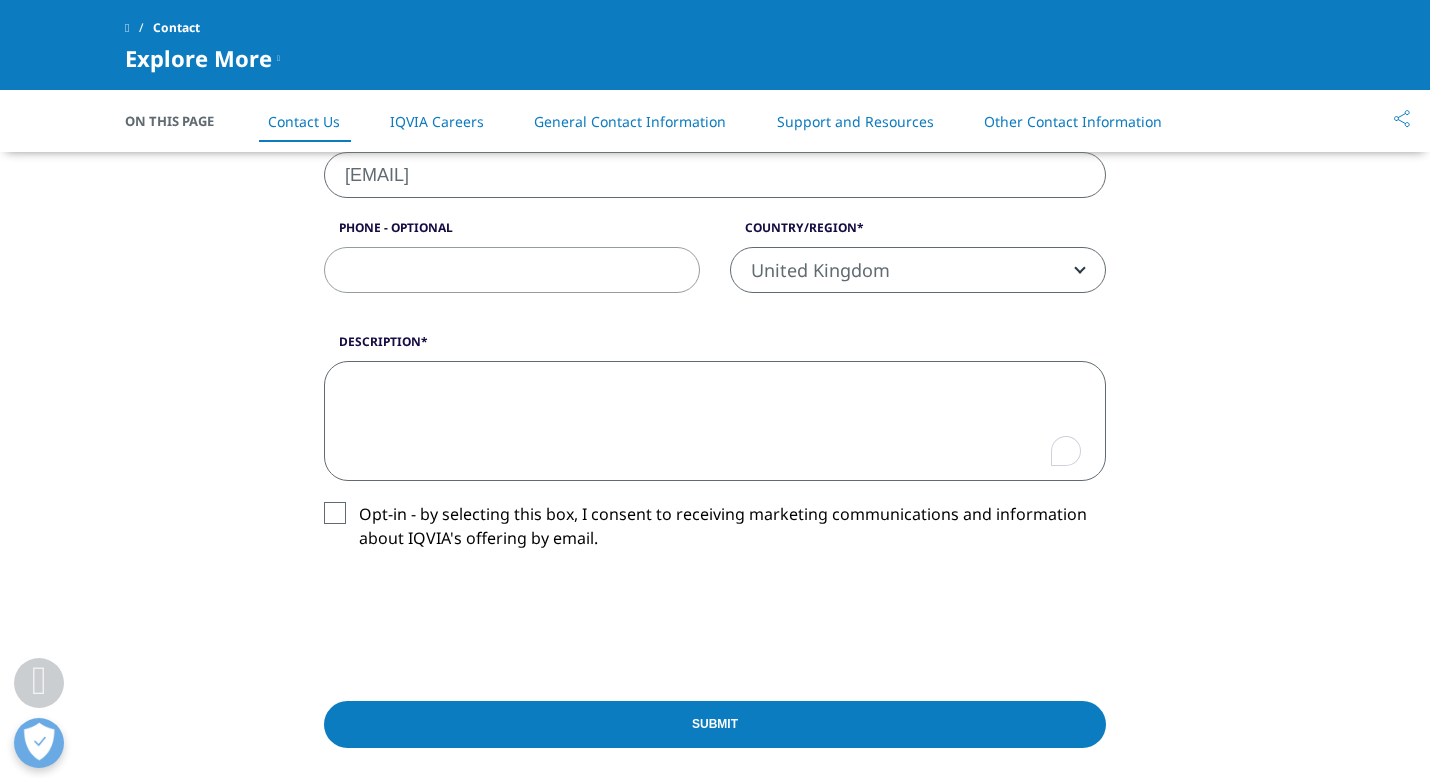 scroll, scrollTop: 947, scrollLeft: 0, axis: vertical 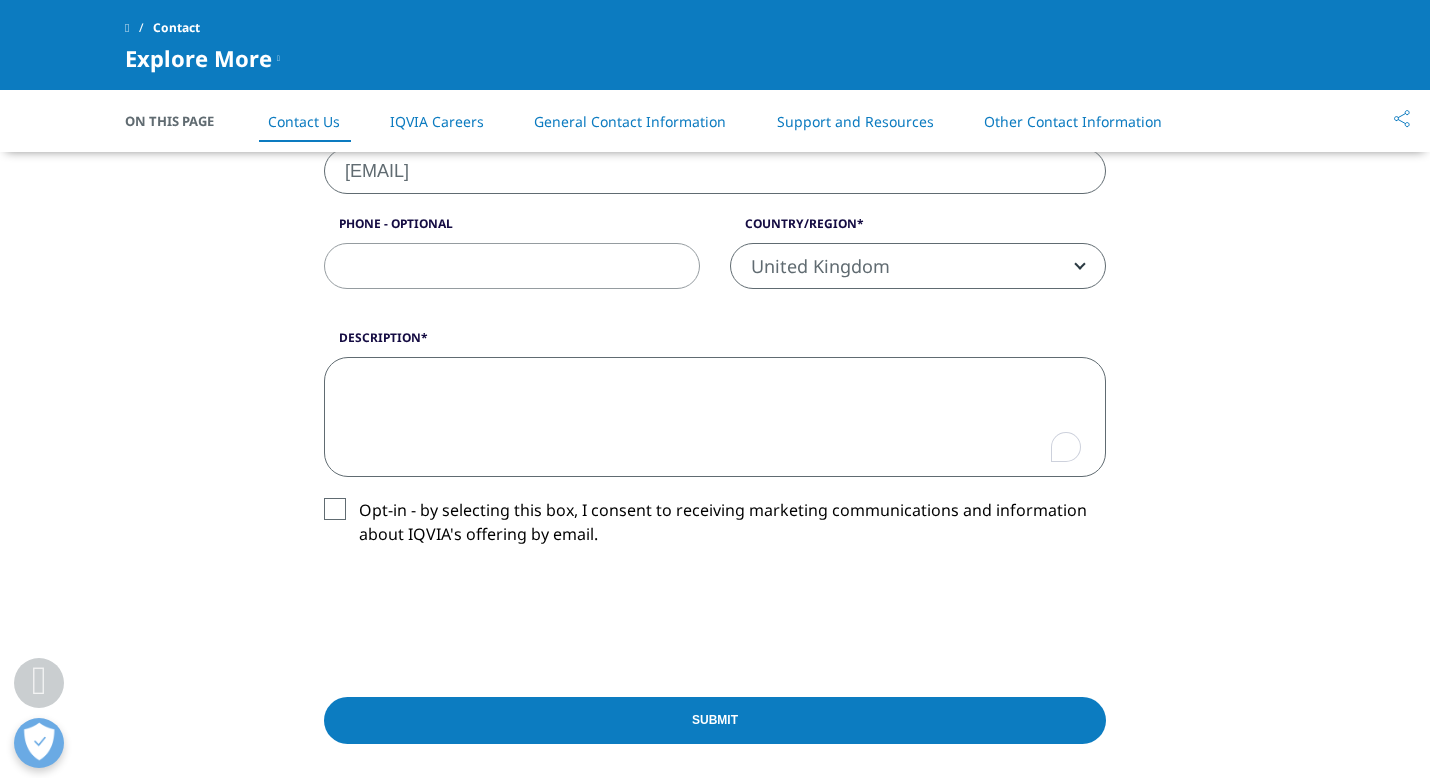 click on "Description" at bounding box center (715, 417) 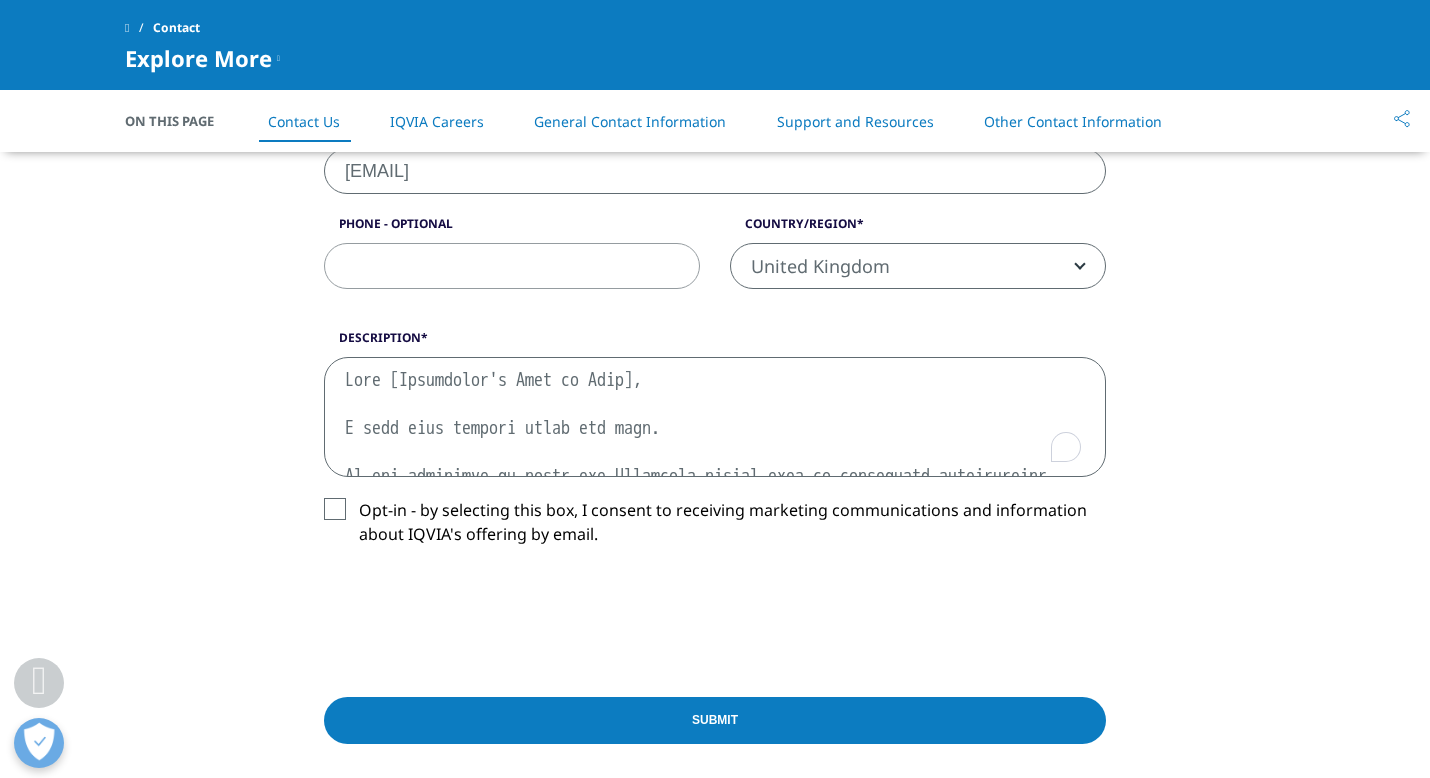 scroll, scrollTop: 754, scrollLeft: 0, axis: vertical 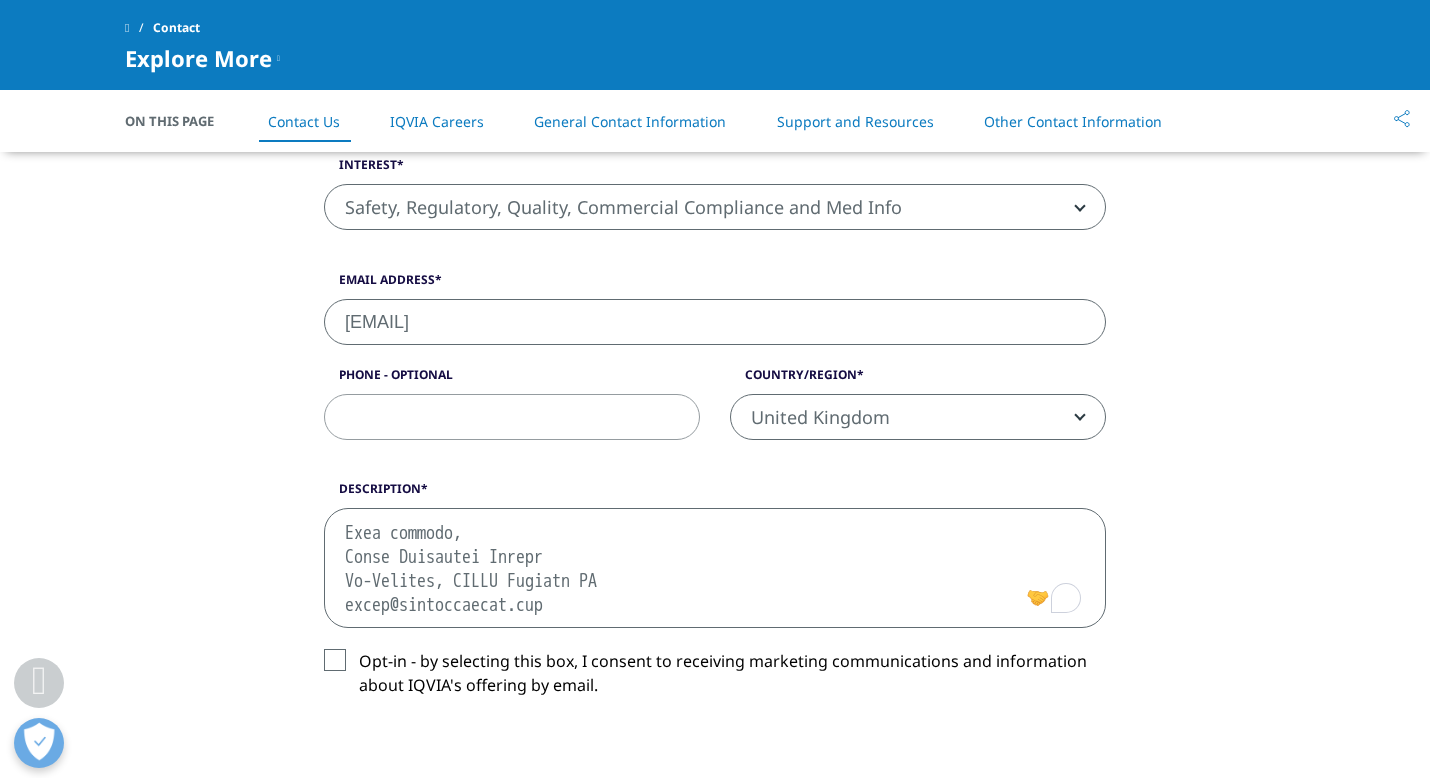 click on "Description" at bounding box center [715, 568] 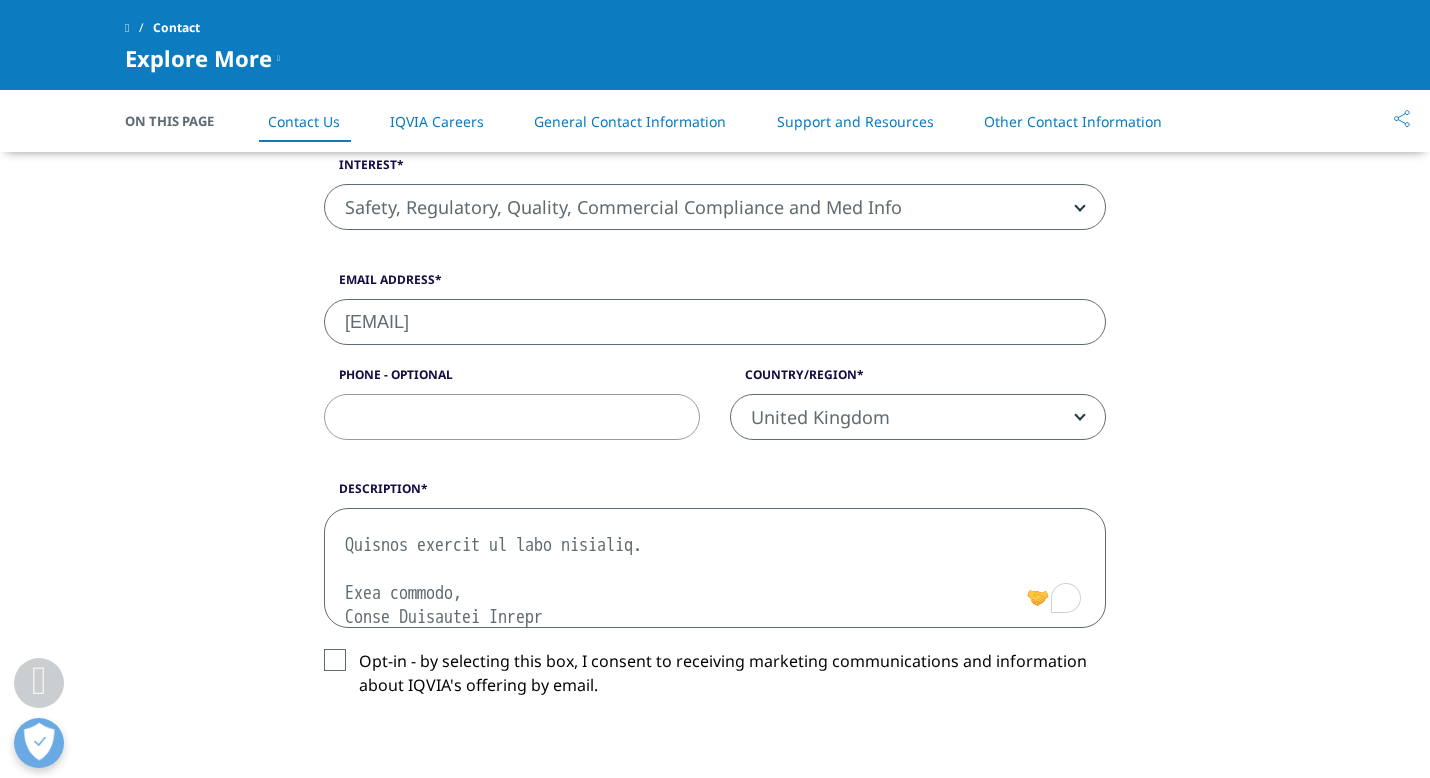 scroll, scrollTop: 538, scrollLeft: 0, axis: vertical 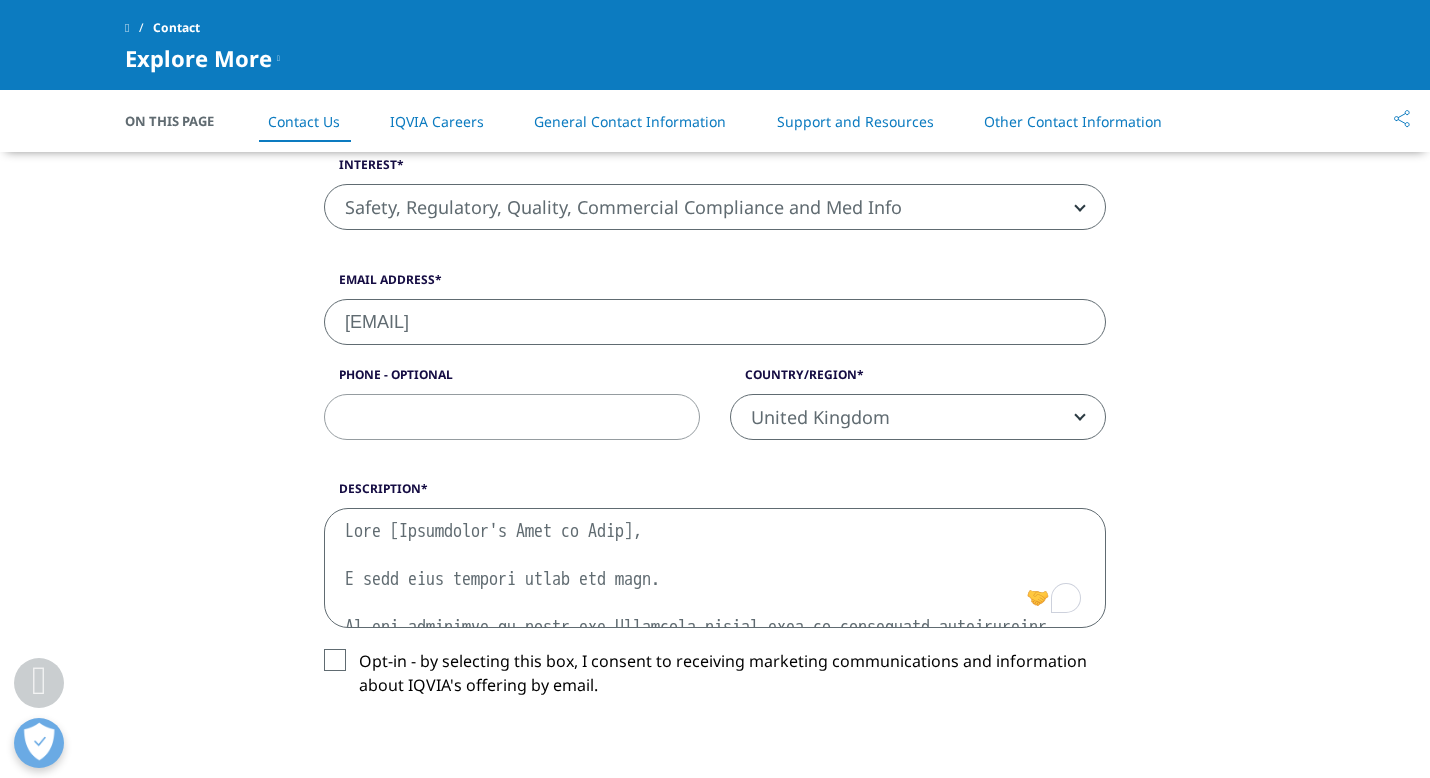 drag, startPoint x: 706, startPoint y: 534, endPoint x: 403, endPoint y: 534, distance: 303 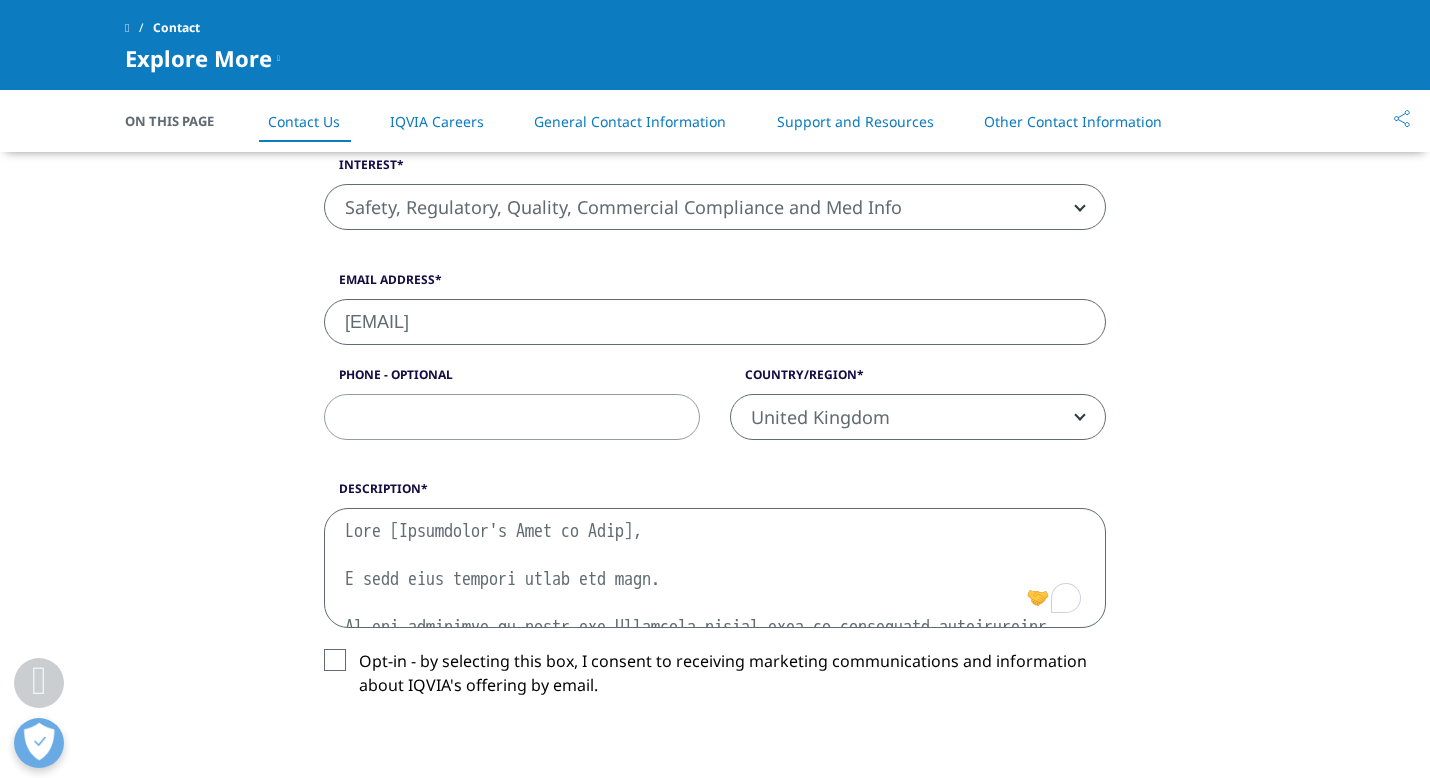 click on "Description" at bounding box center (715, 568) 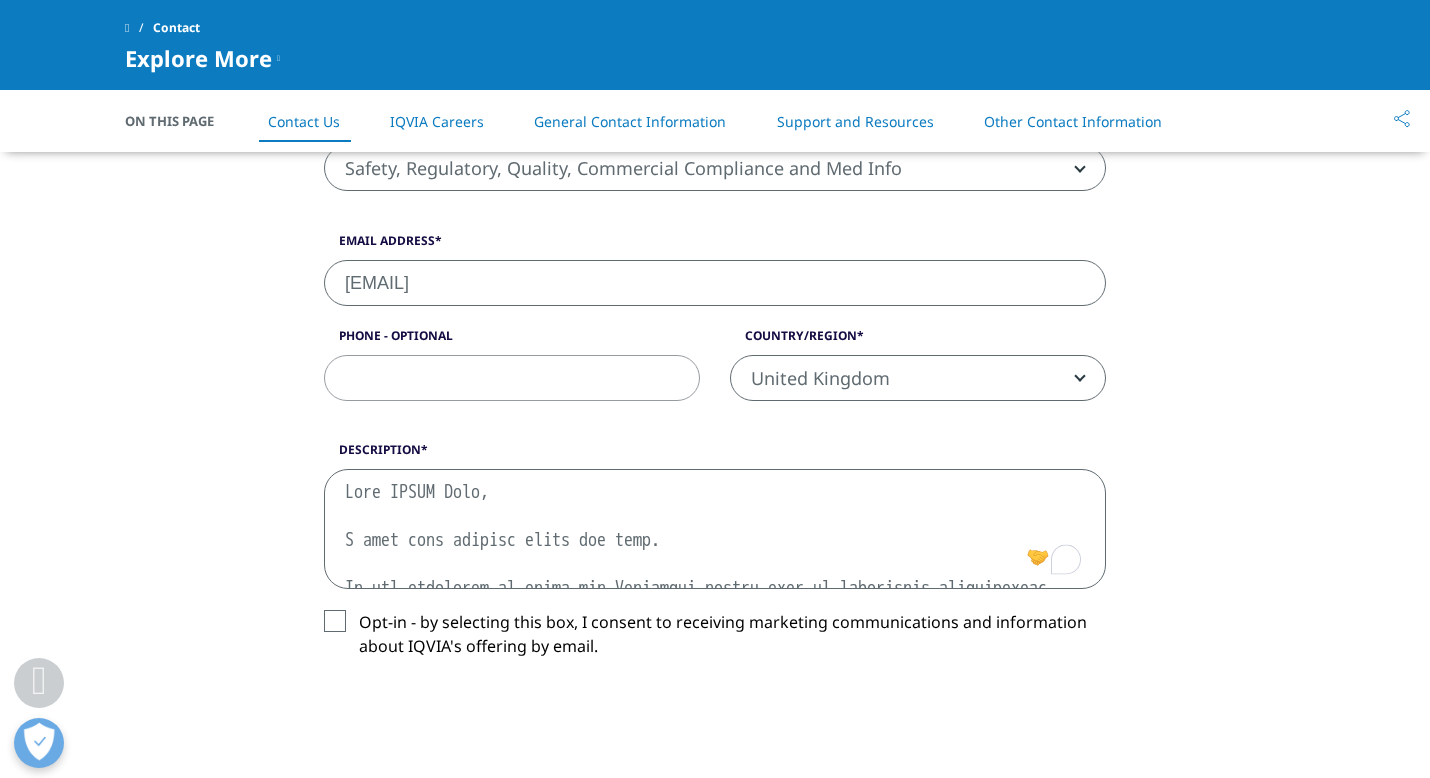 click on "Description" at bounding box center [715, 529] 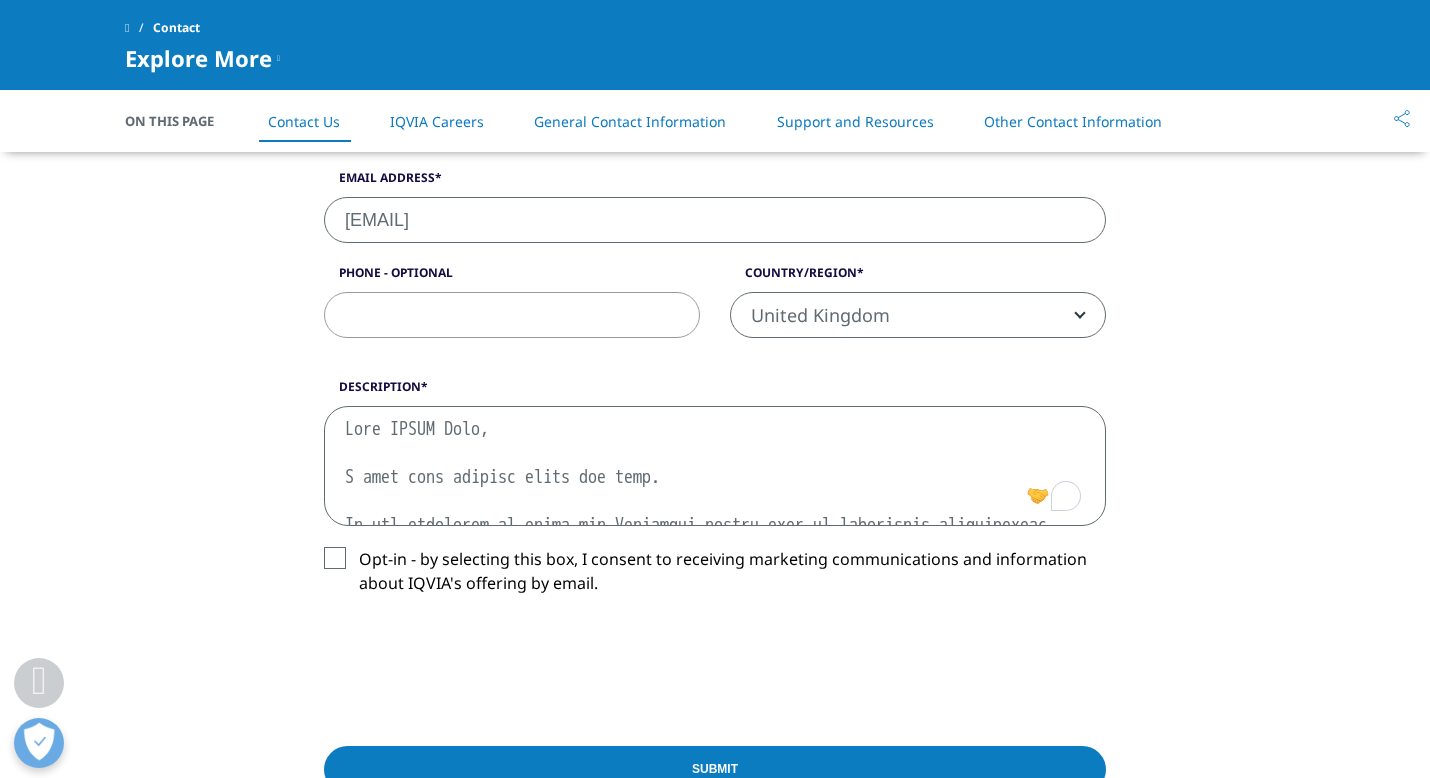 type on "Dear IQVIA Team,
I hope this message finds you well.
We are preparing to enter the Brazilian market with an innovative glioblastoma immunotherapy that has successfully completed FDA Phase 2 clinical trials and is now progressing into Phase 3. Given Brazil’s regulatory openness to serious conditions and acceptance of foreign Phase 2 data under the ANVISA priority review pathway (RDC 204/2017), we are eager to explore conditional approval or early market access options.
We are looking for a local regulatory partner with:
Experience in priority review or exceptional approval processes for oncology treatments
The ability to support dossier preparation, MAH structuring, and agency liaison
A clear understanding of how to navigate fast-track submissions with ANVISA based on foreign (FDA) Phase 2 data
Optional: Guidance on pricing and commercialization strategy post-authorization
If your team has capacity and relevant experience, we would be glad to schedule a short introductory call to discuss how we migh..." 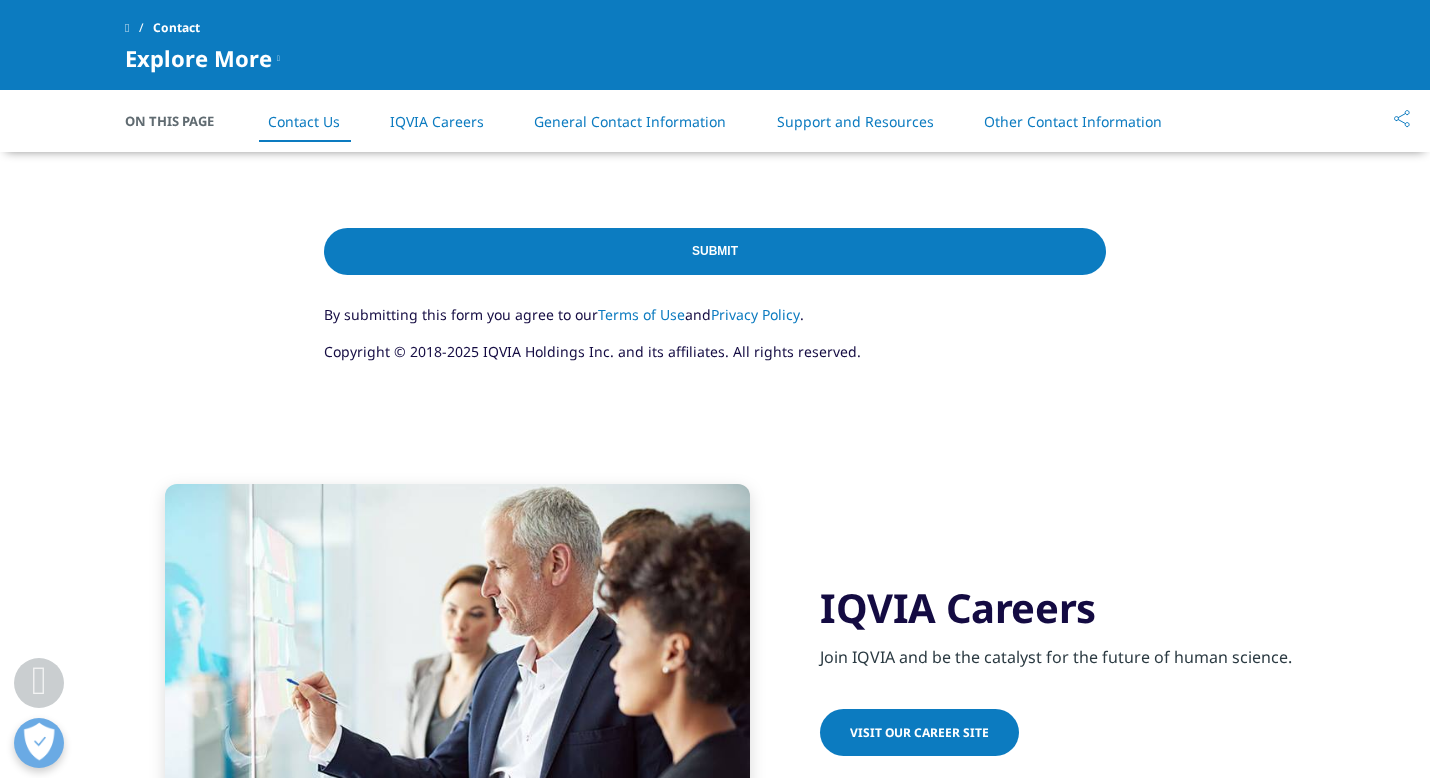 click on "Submit" at bounding box center (715, 251) 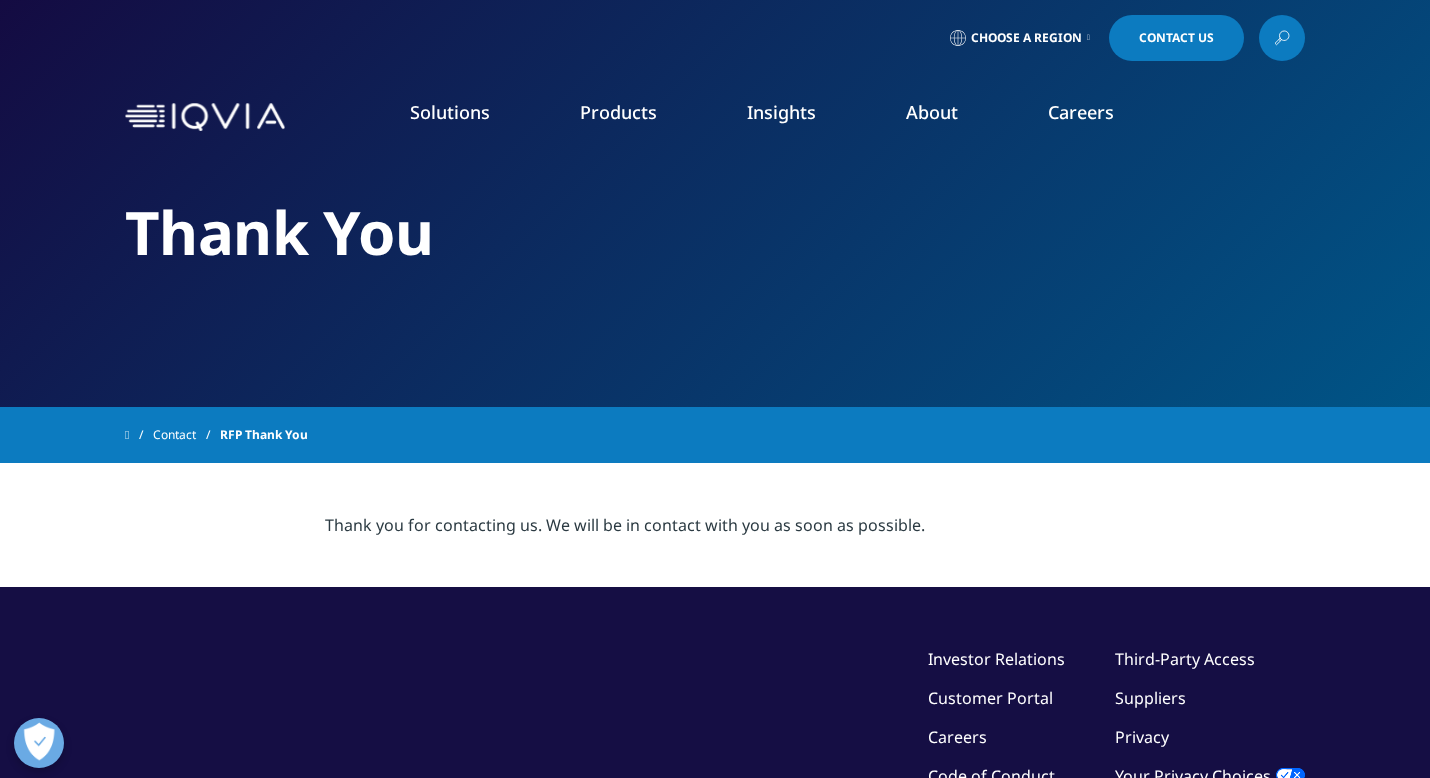 scroll, scrollTop: 0, scrollLeft: 0, axis: both 